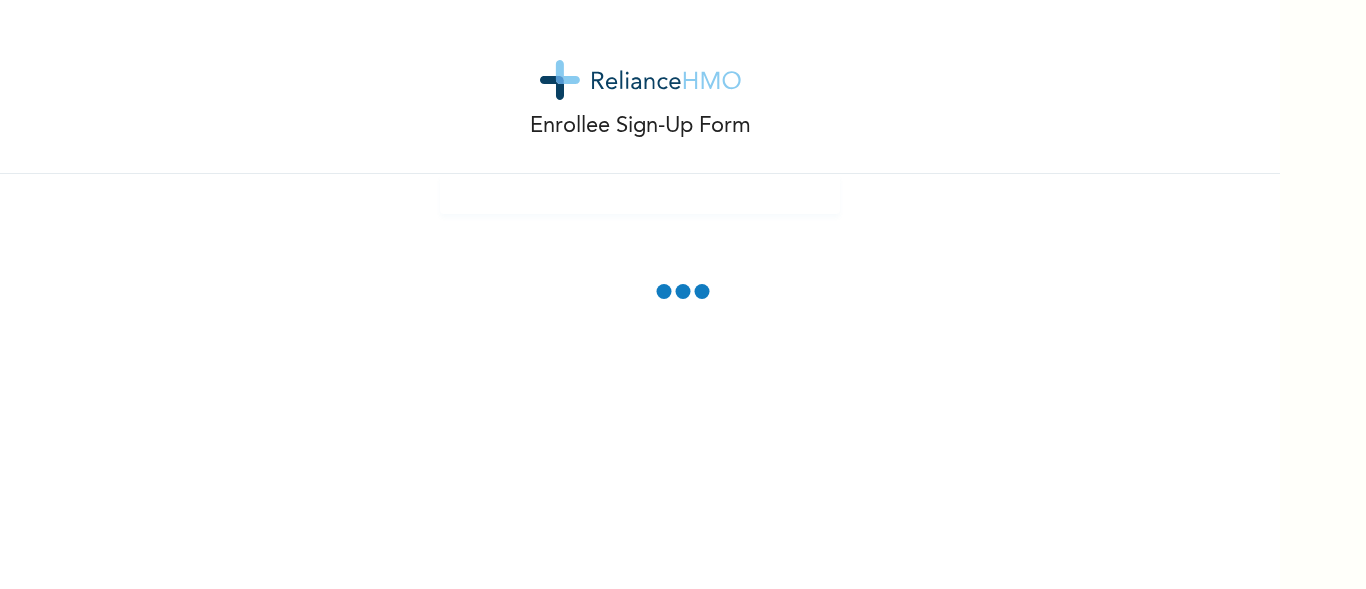 scroll, scrollTop: 0, scrollLeft: 0, axis: both 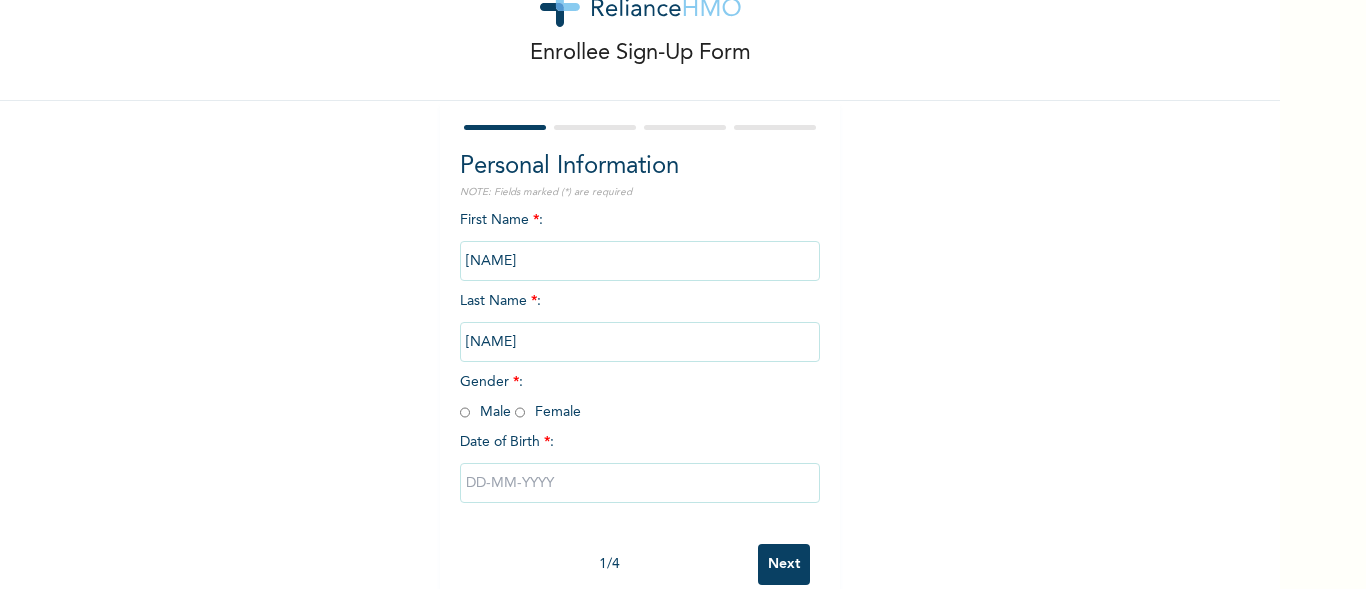click at bounding box center (520, 412) 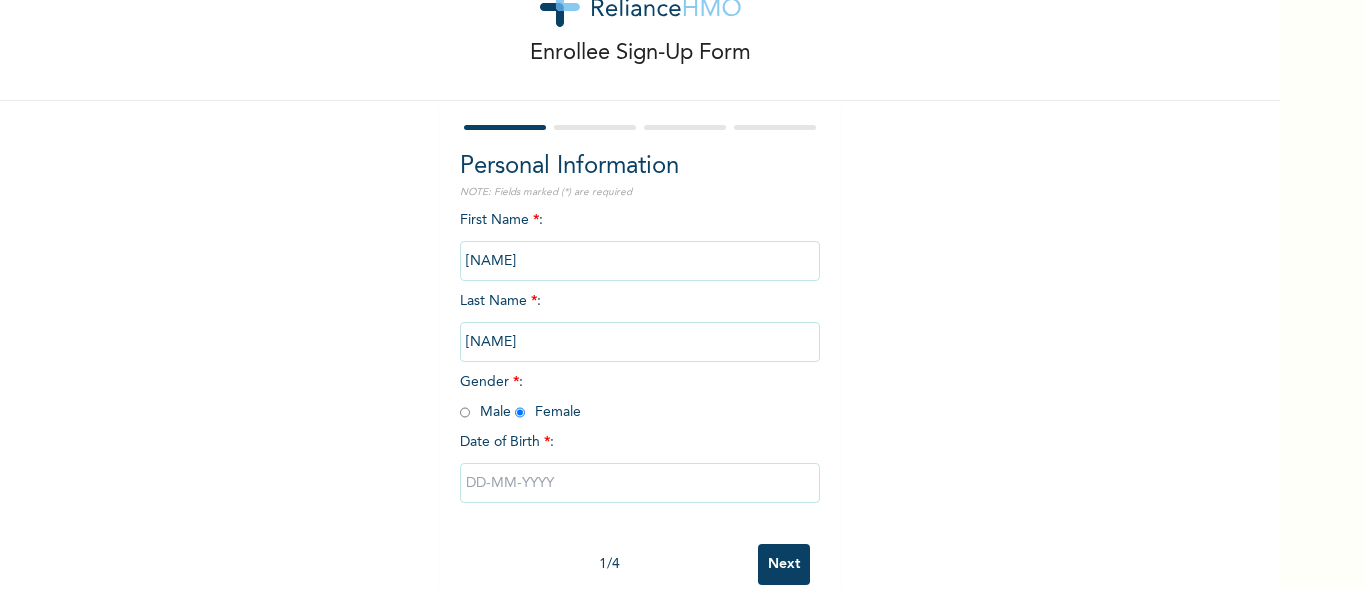 radio on "true" 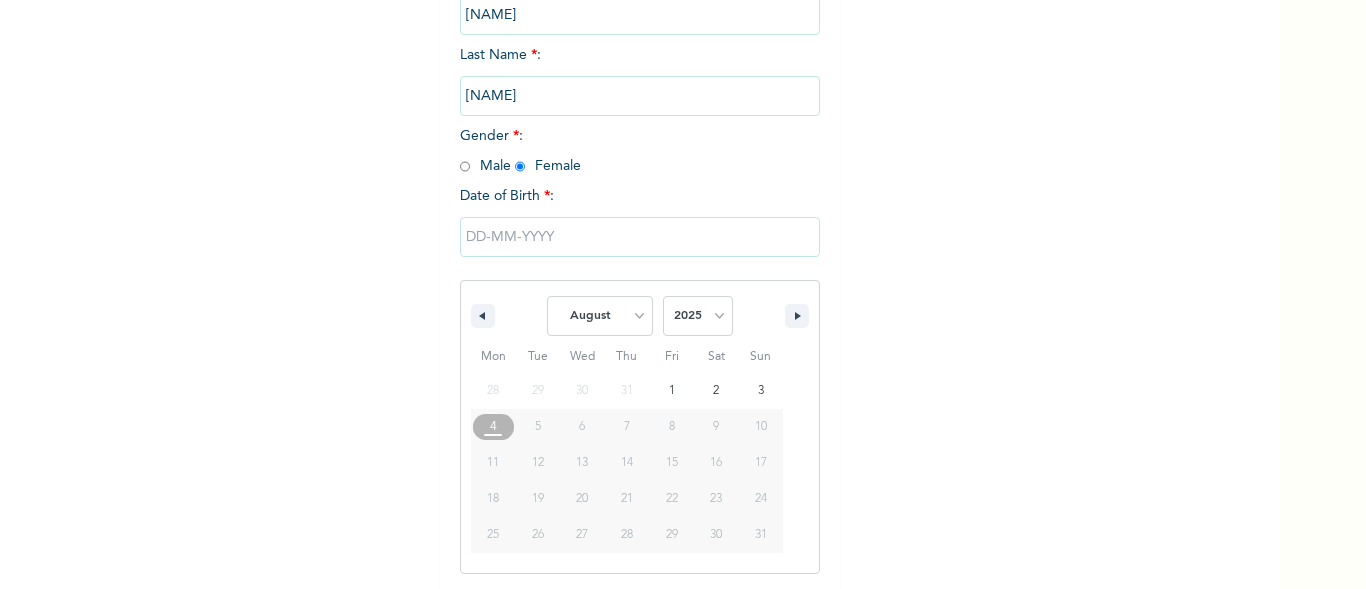 scroll, scrollTop: 320, scrollLeft: 0, axis: vertical 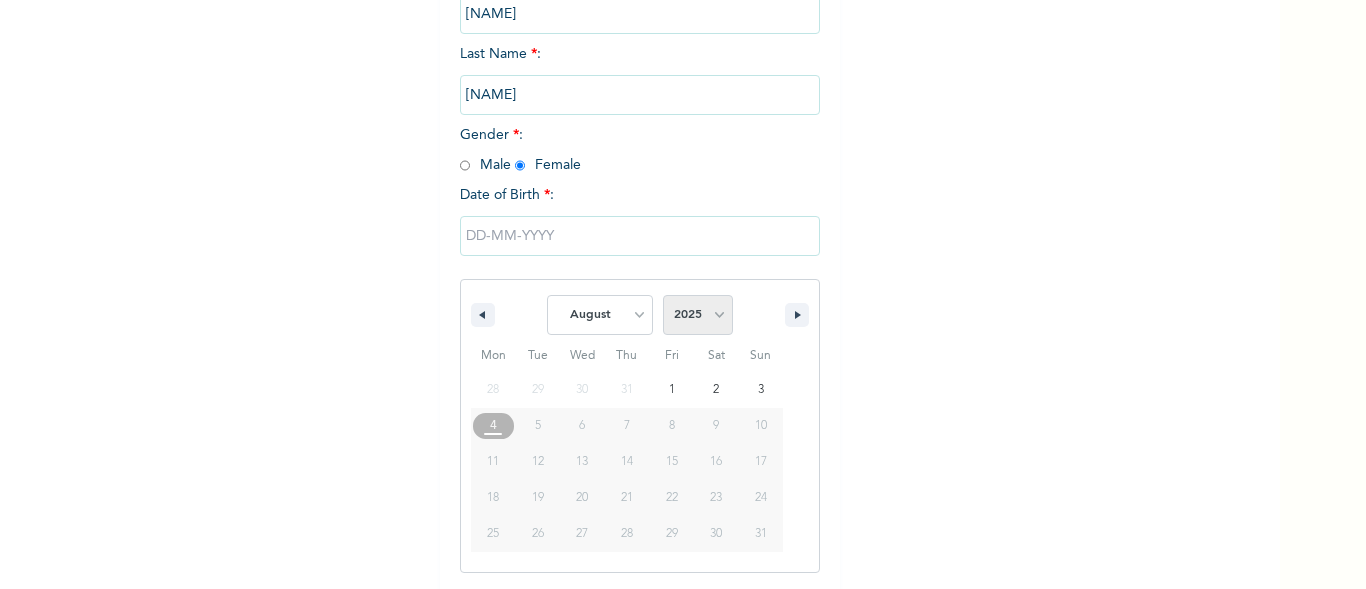click on "2025 2024 2023 2022 2021 2020 2019 2018 2017 2016 2015 2014 2013 2012 2011 2010 2009 2008 2007 2006 2005 2004 2003 2002 2001 2000 1999 1998 1997 1996 1995 1994 1993 1992 1991 1990 1989 1988 1987 1986 1985 1984 1983 1982 1981 1980 1979 1978 1977 1976 1975 1974 1973 1972 1971 1970 1969 1968 1967 1966 1965 1964 1963 1962 1961 1960" at bounding box center (698, 315) 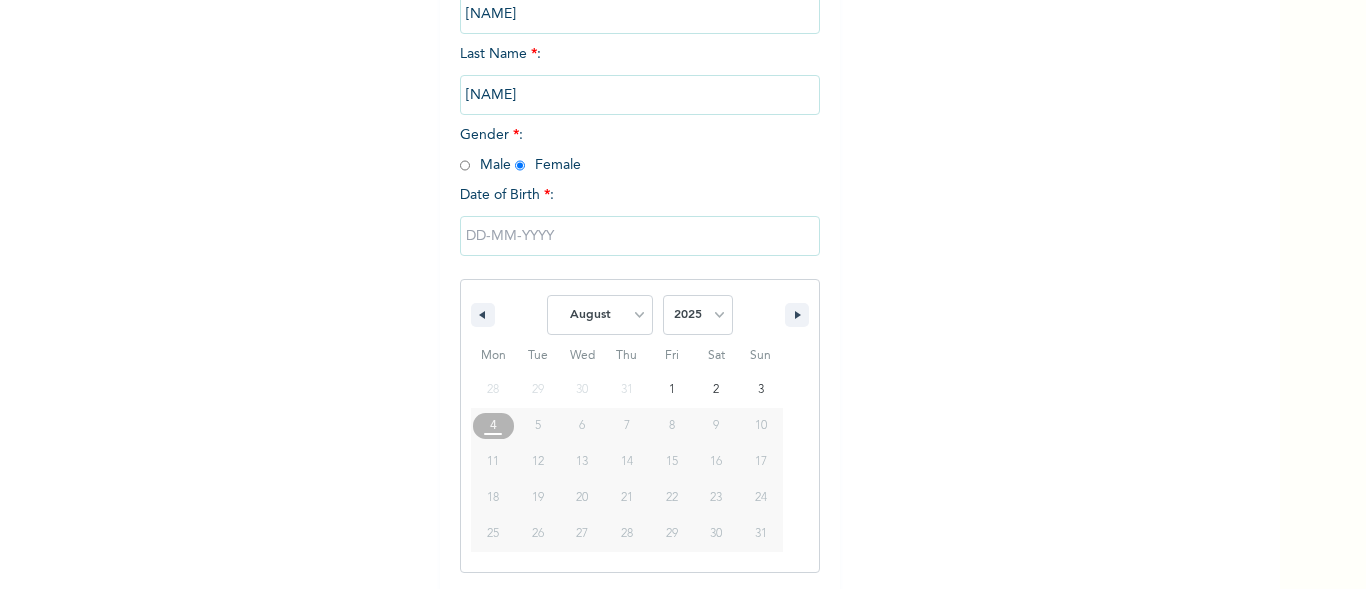 select on "1998" 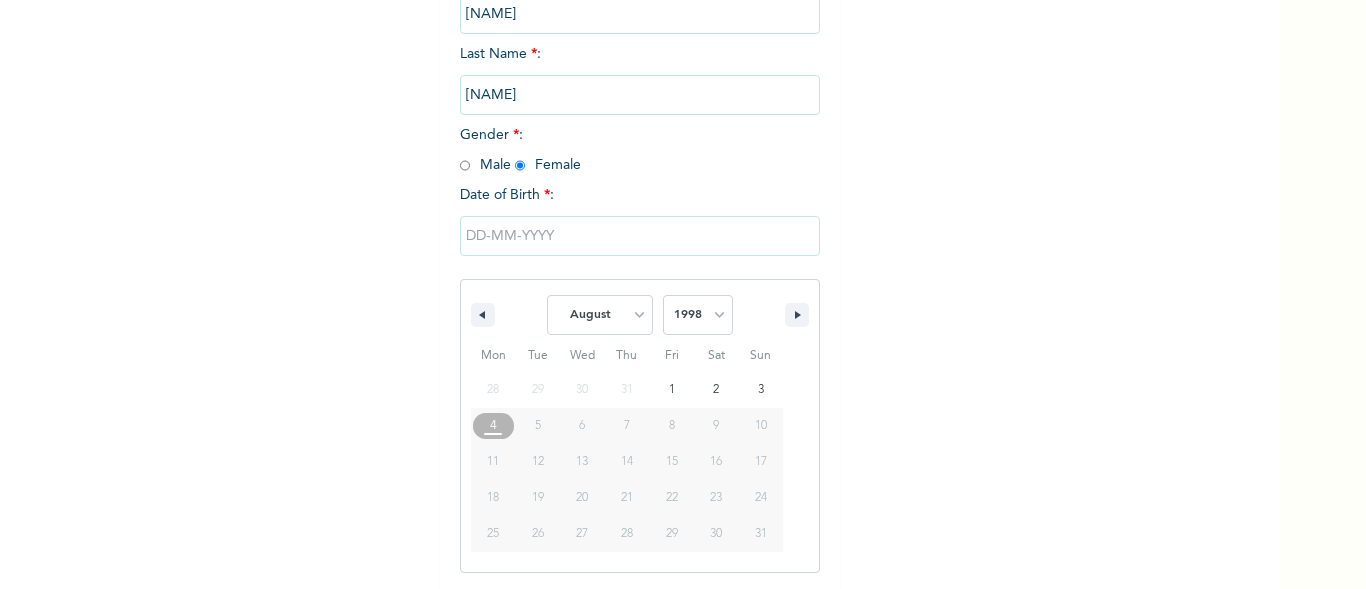 click on "2025 2024 2023 2022 2021 2020 2019 2018 2017 2016 2015 2014 2013 2012 2011 2010 2009 2008 2007 2006 2005 2004 2003 2002 2001 2000 1999 1998 1997 1996 1995 1994 1993 1992 1991 1990 1989 1988 1987 1986 1985 1984 1983 1982 1981 1980 1979 1978 1977 1976 1975 1974 1973 1972 1971 1970 1969 1968 1967 1966 1965 1964 1963 1962 1961 1960" at bounding box center [698, 315] 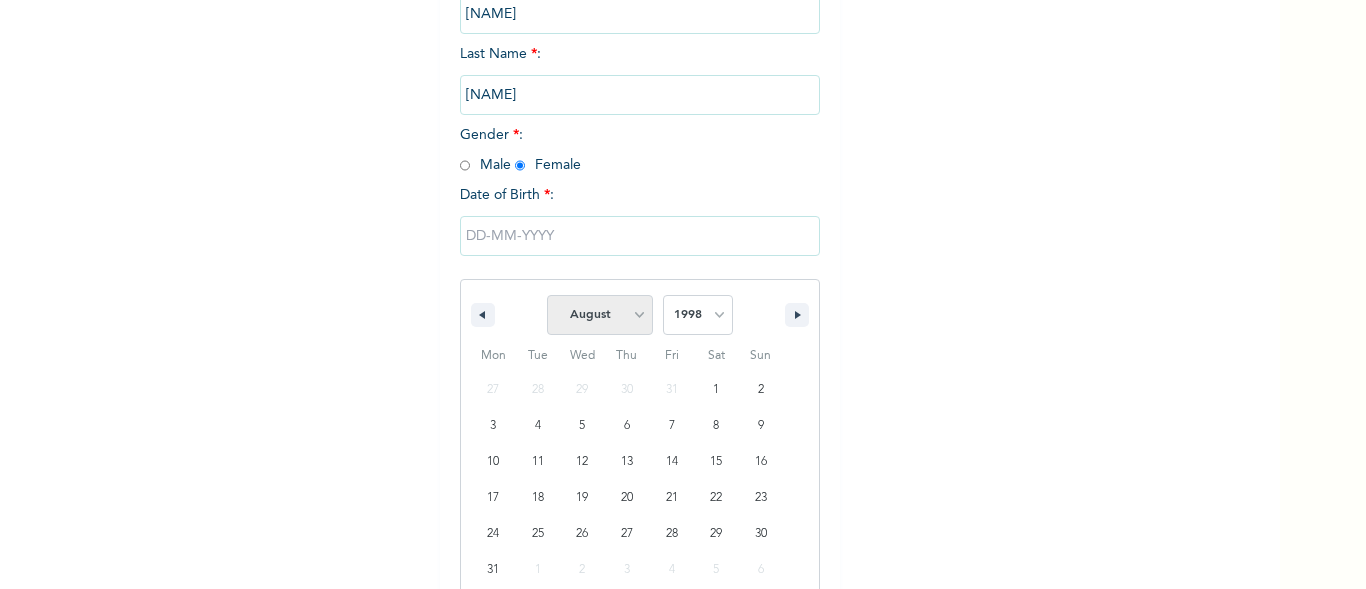 click on "January February March April May June July August September October November December" at bounding box center [600, 315] 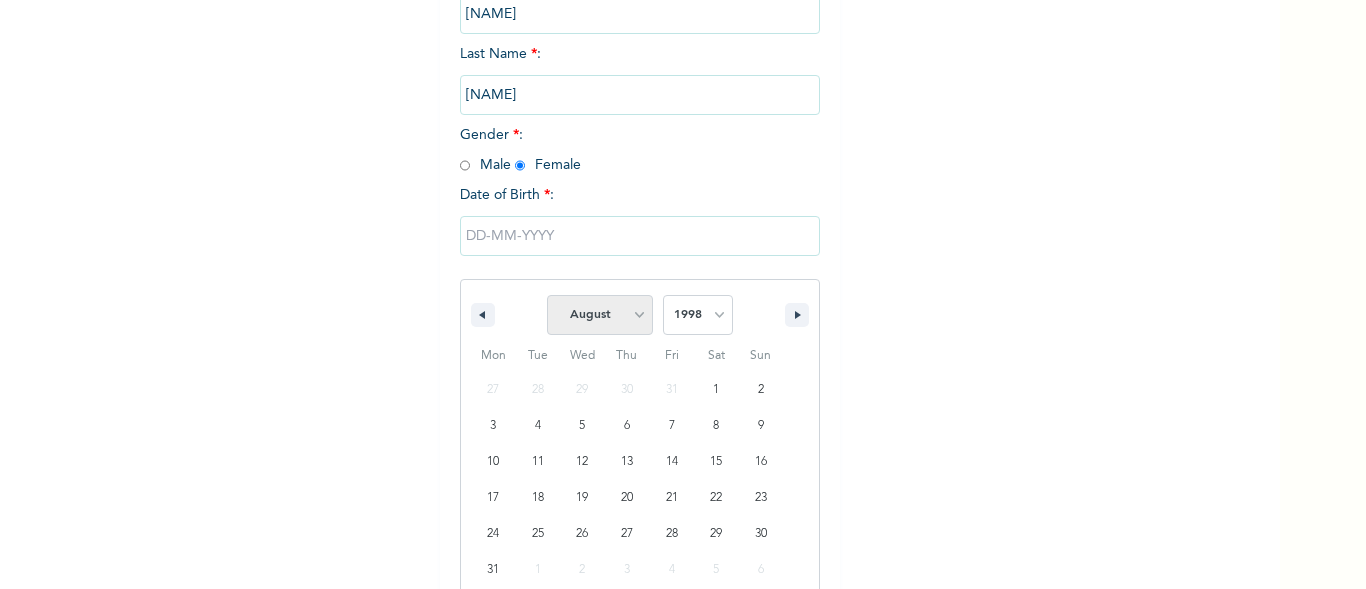 select on "0" 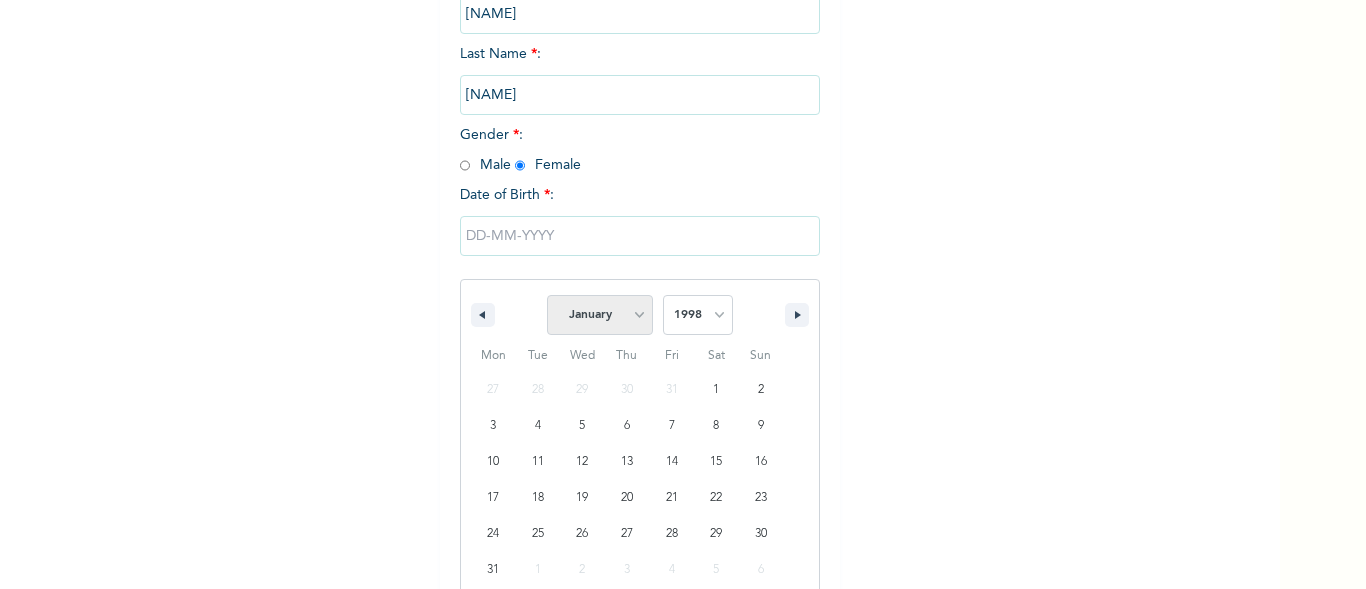 click on "January February March April May June July August September October November December" at bounding box center (600, 315) 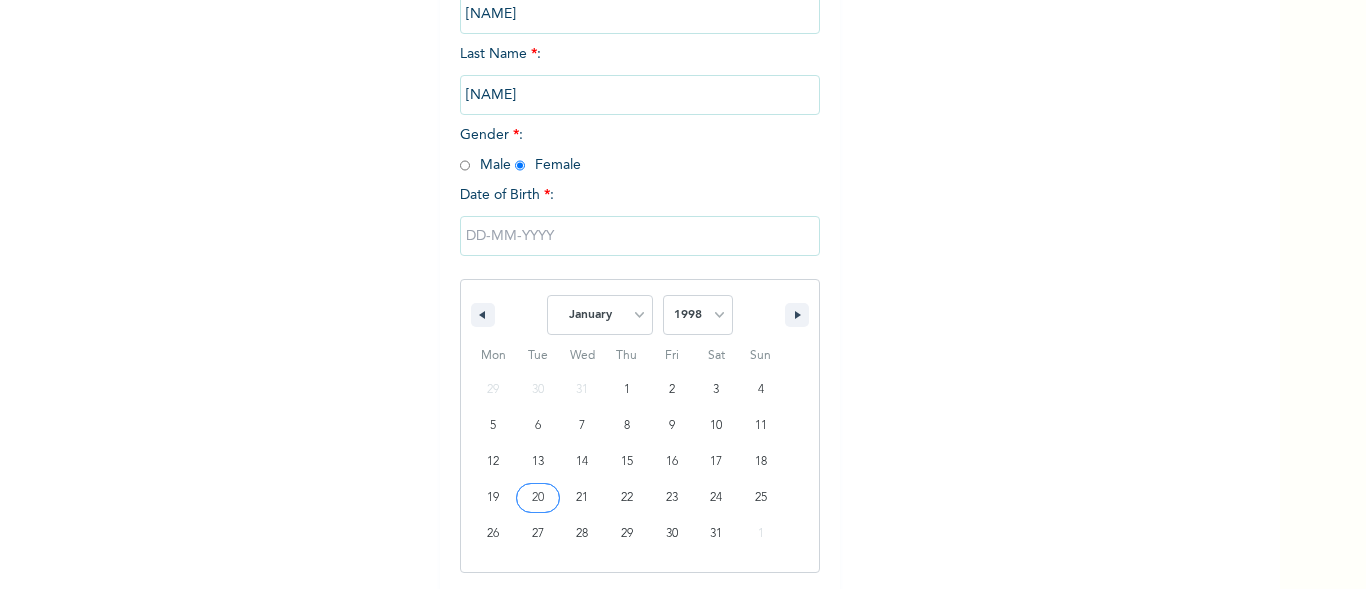 type on "[DATE]" 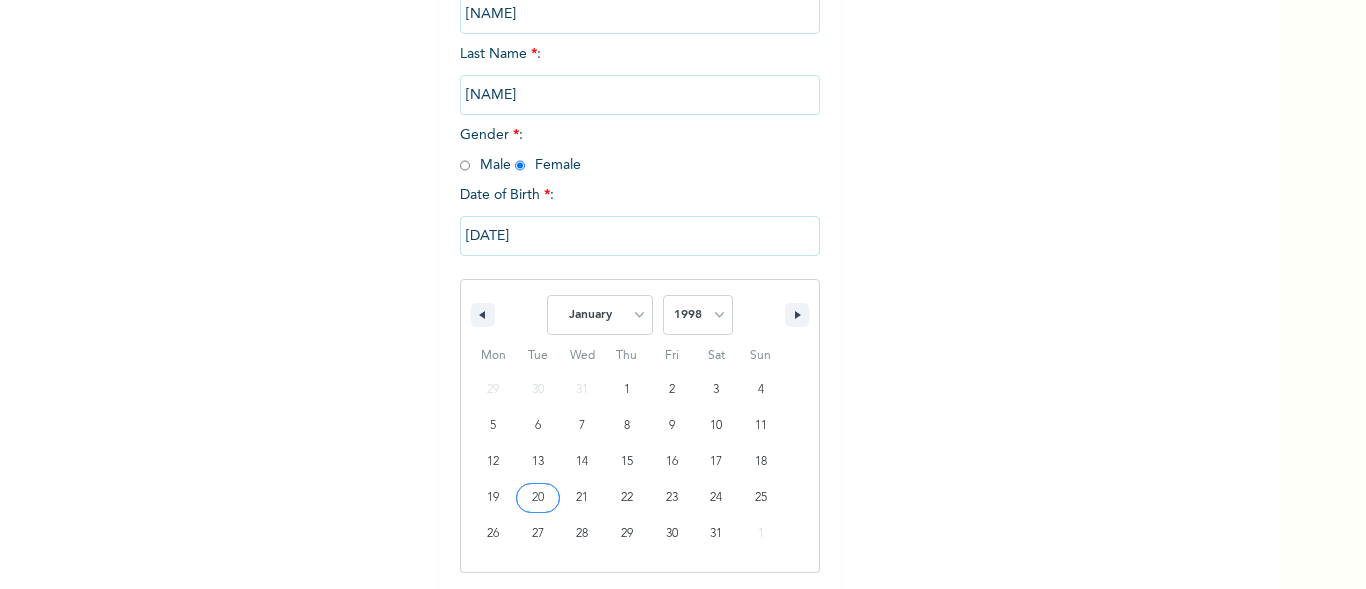 scroll, scrollTop: 114, scrollLeft: 0, axis: vertical 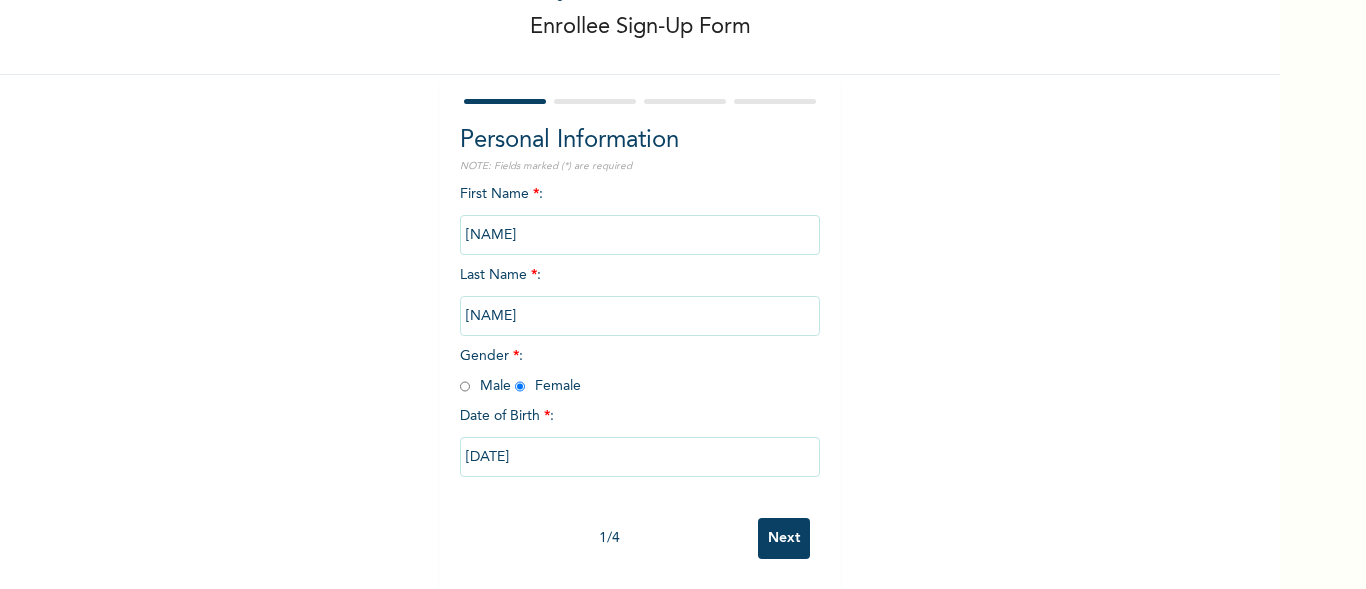 click on "Next" at bounding box center (784, 538) 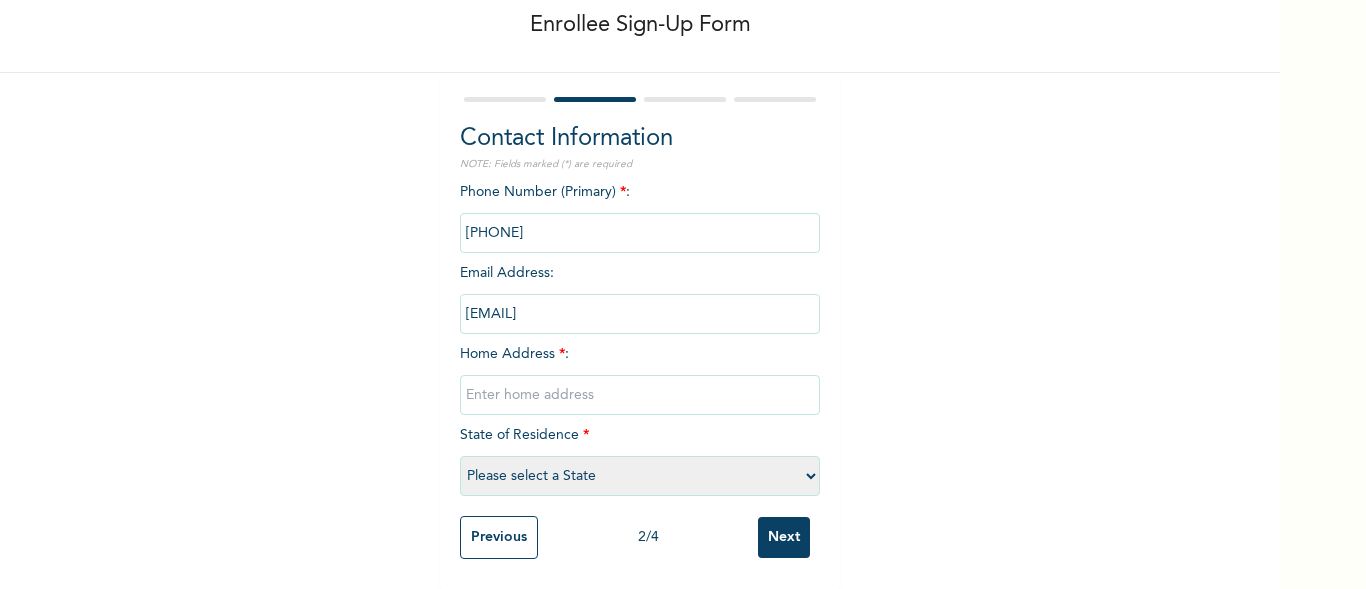 click at bounding box center [640, 395] 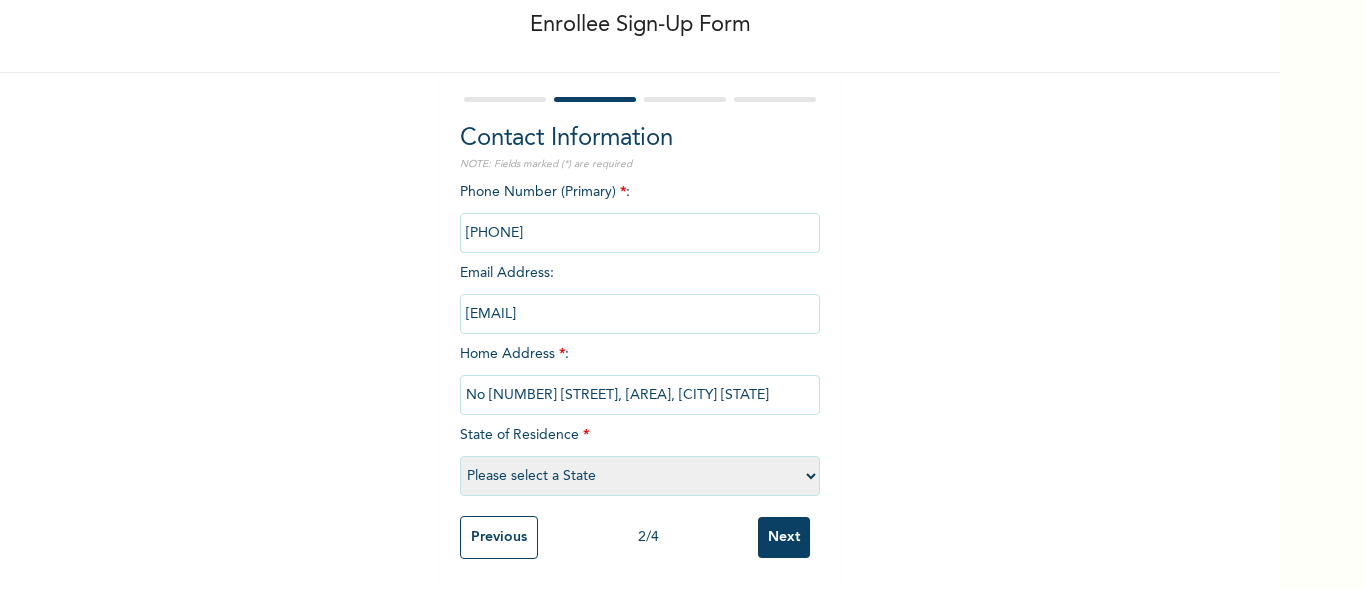 type on "No [NUMBER] [STREET], [AREA], [CITY] [STATE]" 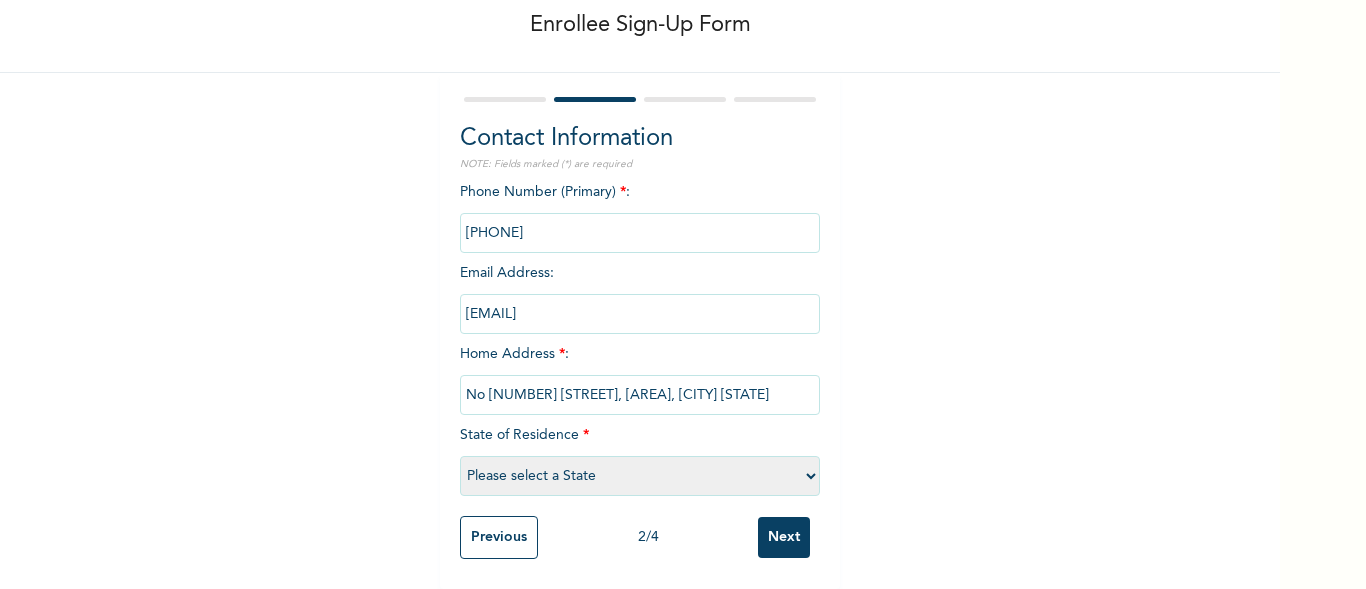 click on "Please select a State Abia Abuja (FCT) Adamawa Akwa Ibom Anambra Bauchi Bayelsa Benue Borno Cross River Delta Ebonyi Edo Ekiti Enugu Gombe Imo Jigawa Kaduna Kano Katsina Kebbi Kogi Kwara Lagos Nasarawa Niger Ogun Ondo Osun Oyo Plateau Rivers Sokoto Taraba Yobe Zamfara" at bounding box center (640, 476) 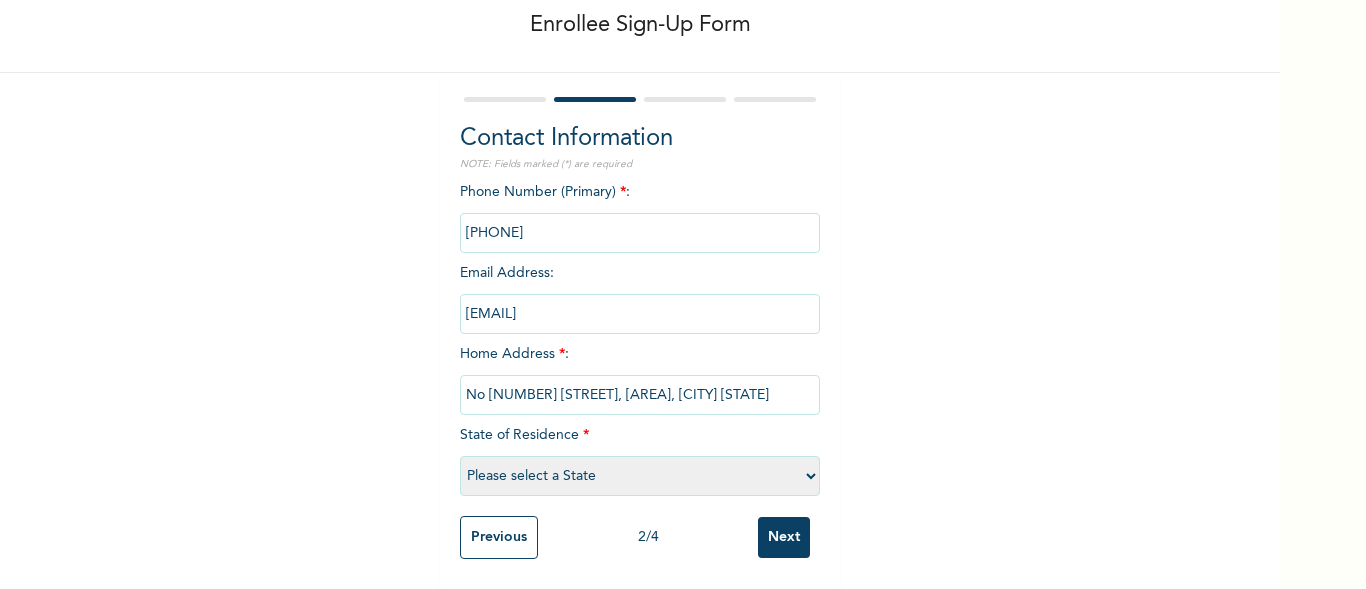select on "25" 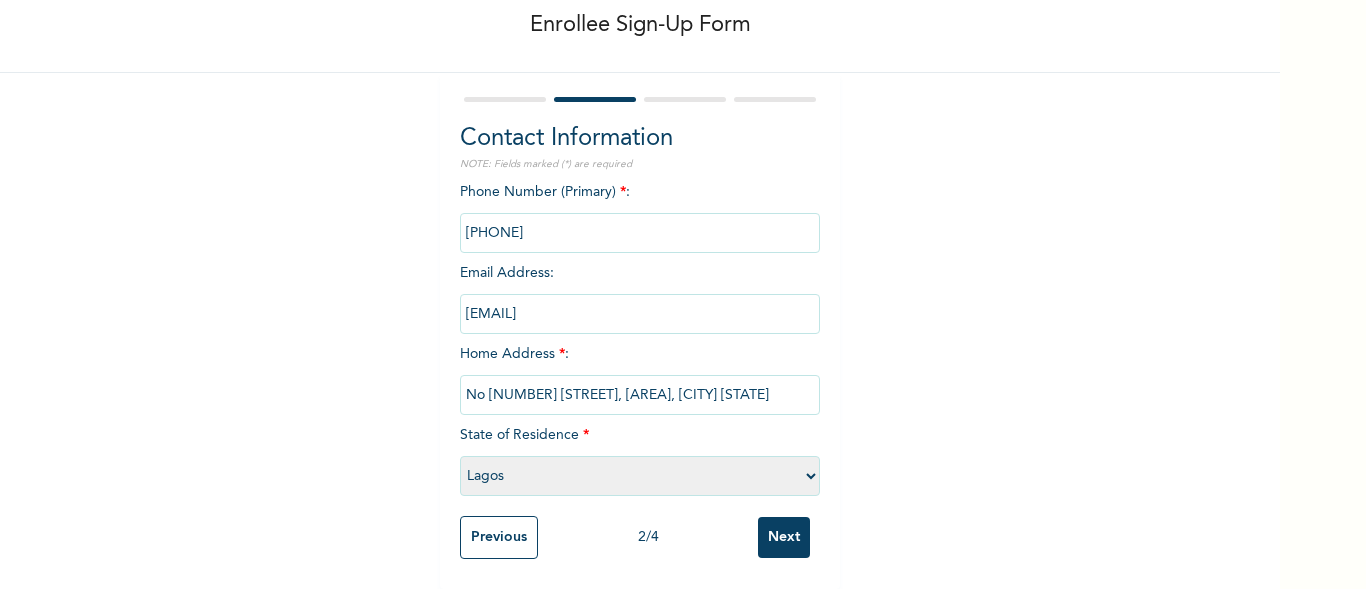 click on "Please select a State Abia Abuja (FCT) Adamawa Akwa Ibom Anambra Bauchi Bayelsa Benue Borno Cross River Delta Ebonyi Edo Ekiti Enugu Gombe Imo Jigawa Kaduna Kano Katsina Kebbi Kogi Kwara Lagos Nasarawa Niger Ogun Ondo Osun Oyo Plateau Rivers Sokoto Taraba Yobe Zamfara" at bounding box center (640, 476) 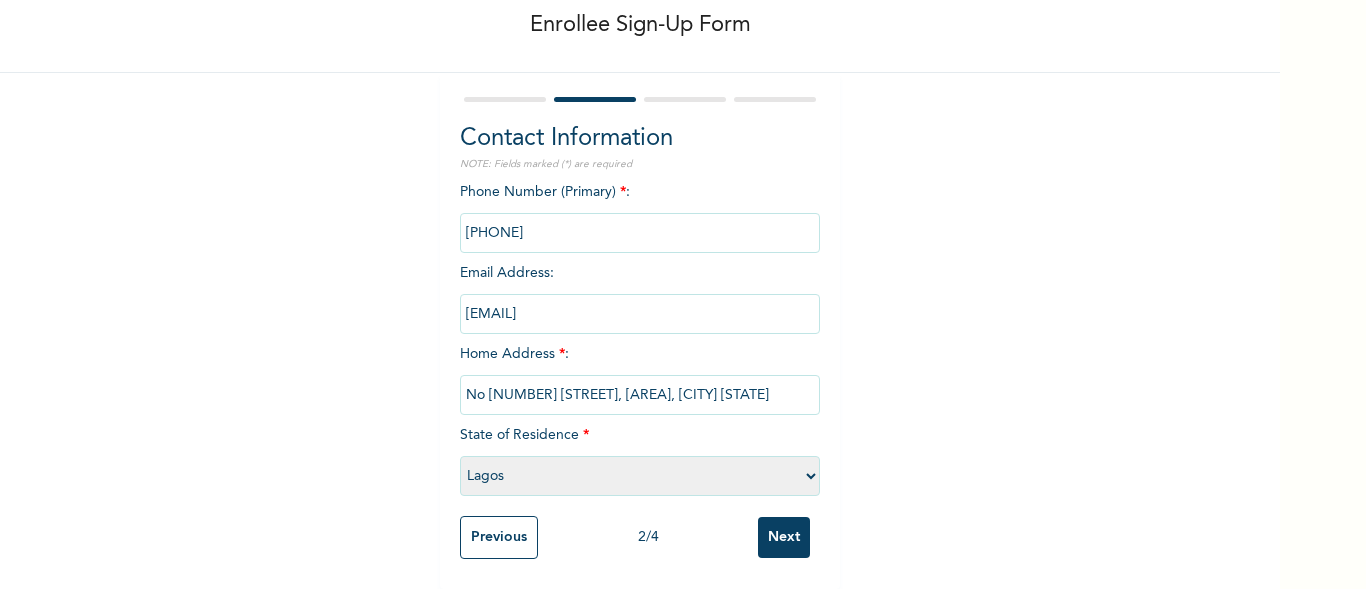 click on "Next" at bounding box center (784, 537) 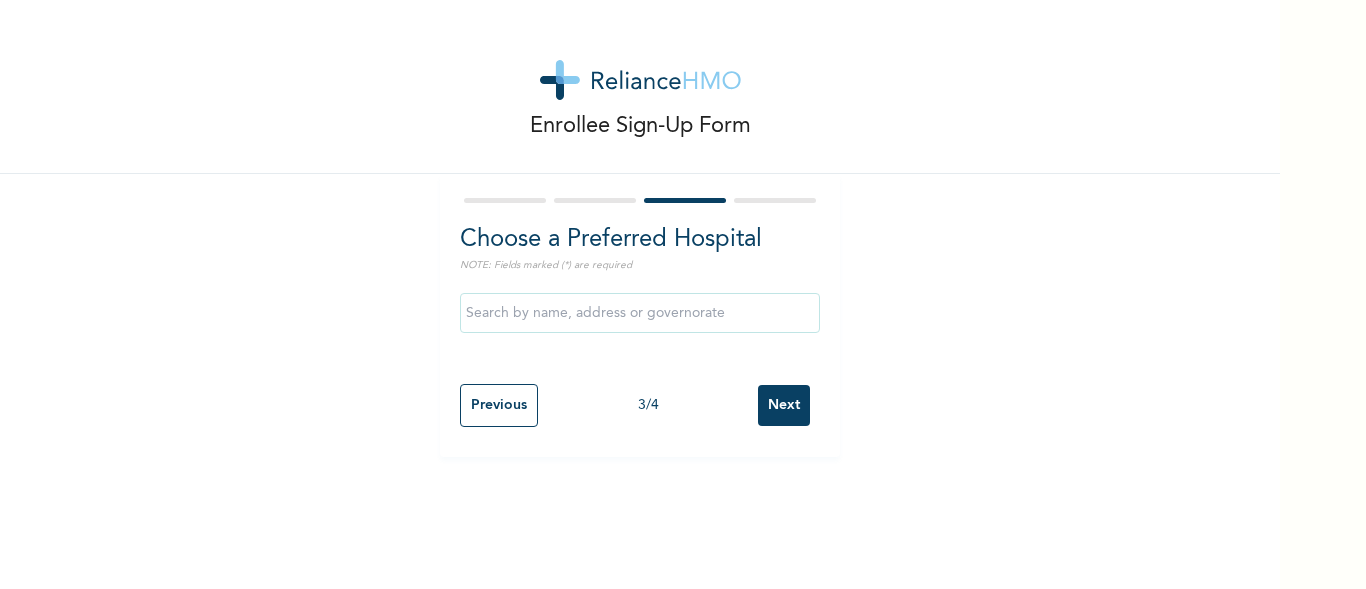 scroll, scrollTop: 0, scrollLeft: 0, axis: both 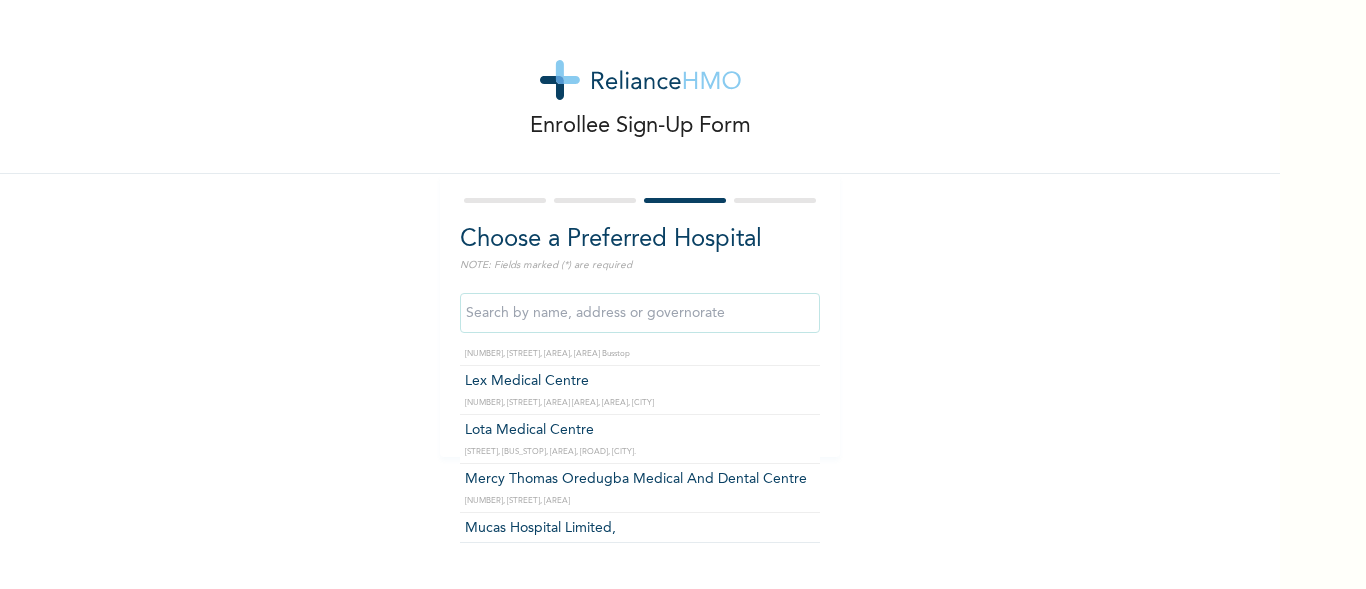 type on "Lota Medical Centre" 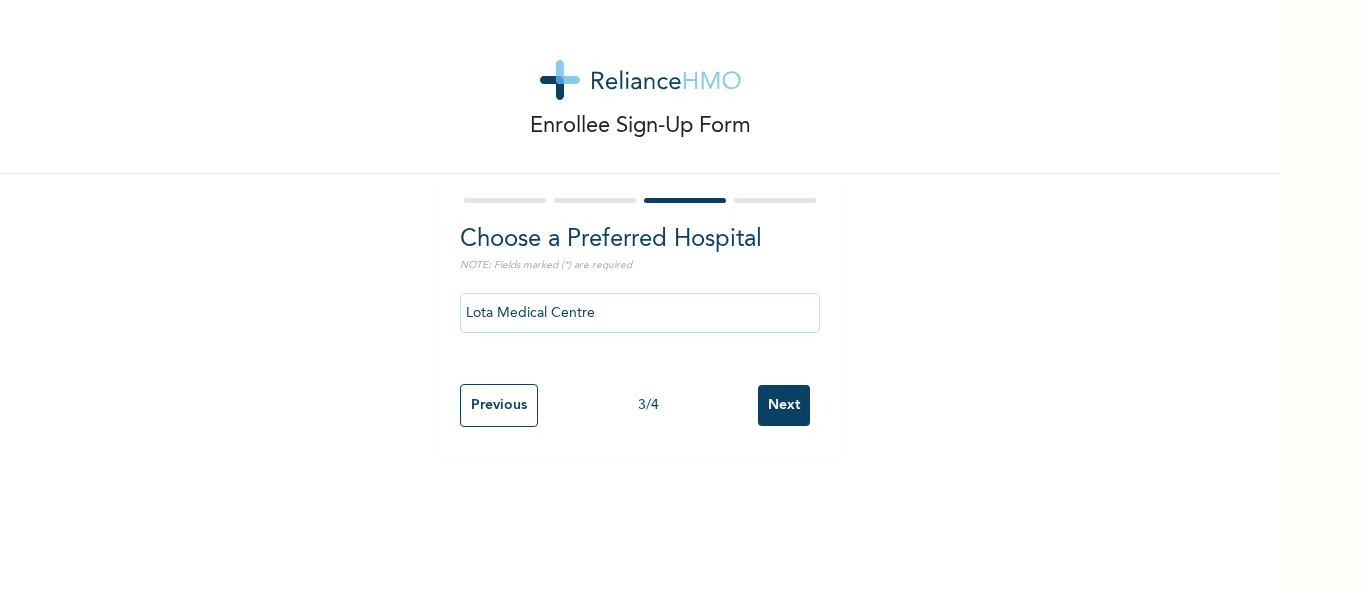 click on "Next" at bounding box center (784, 405) 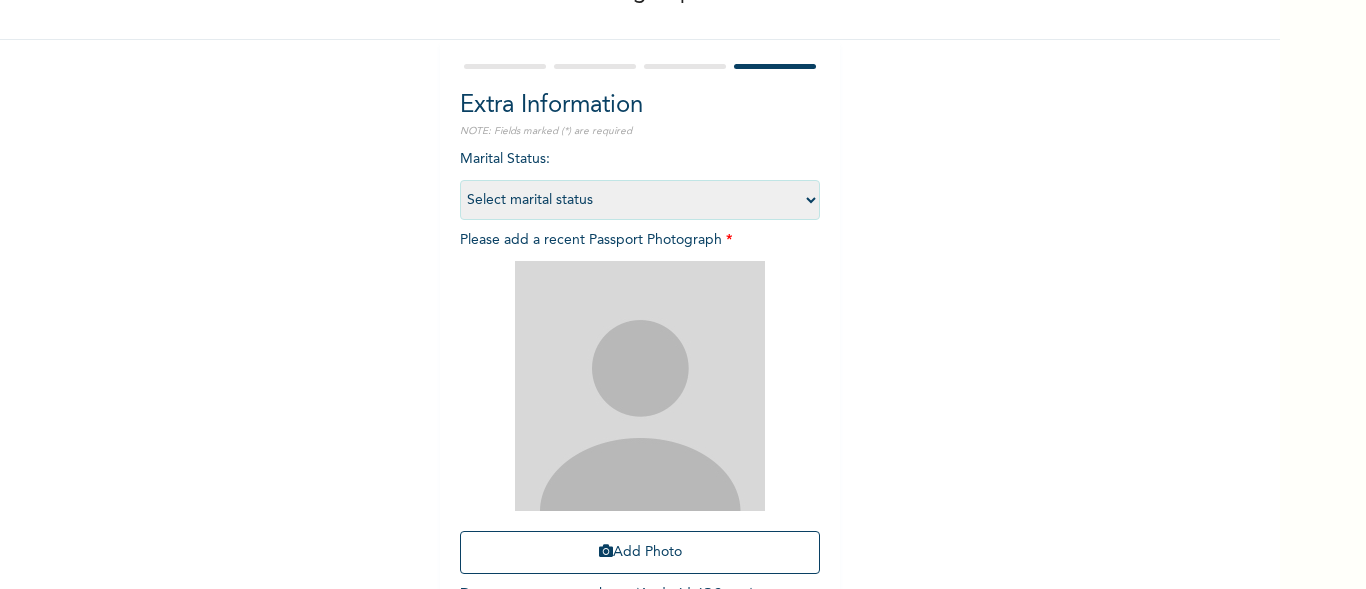scroll, scrollTop: 133, scrollLeft: 0, axis: vertical 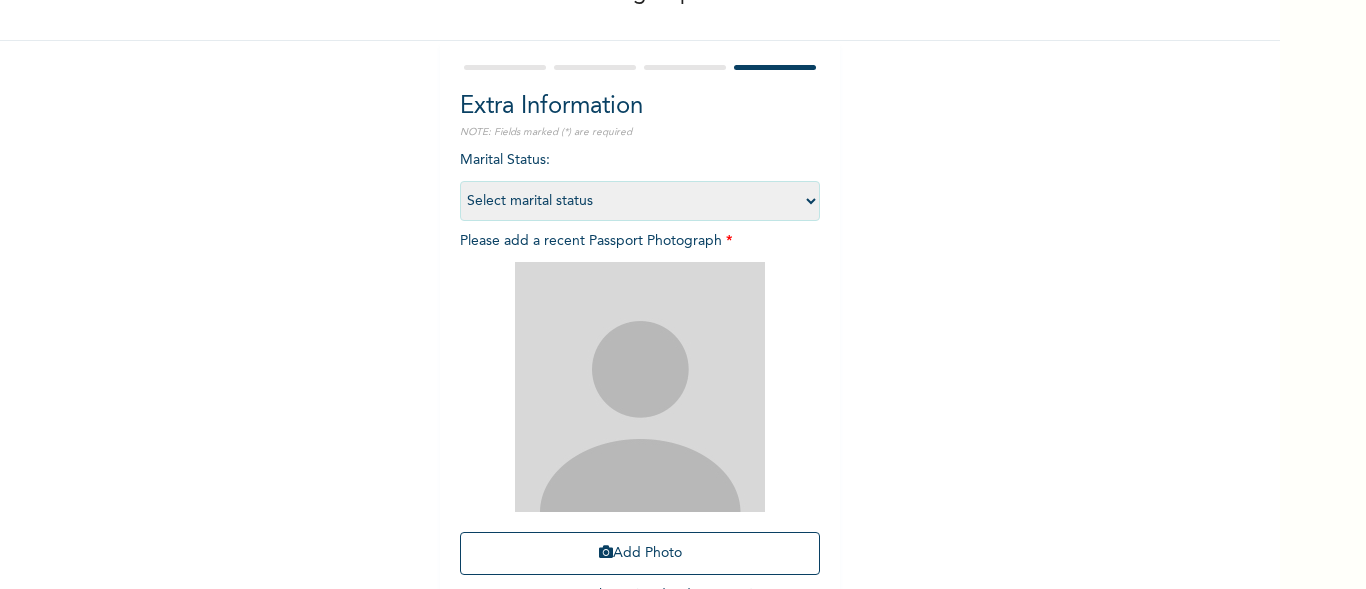 click on "Select marital status Single Married Divorced Widow/Widower" at bounding box center (640, 201) 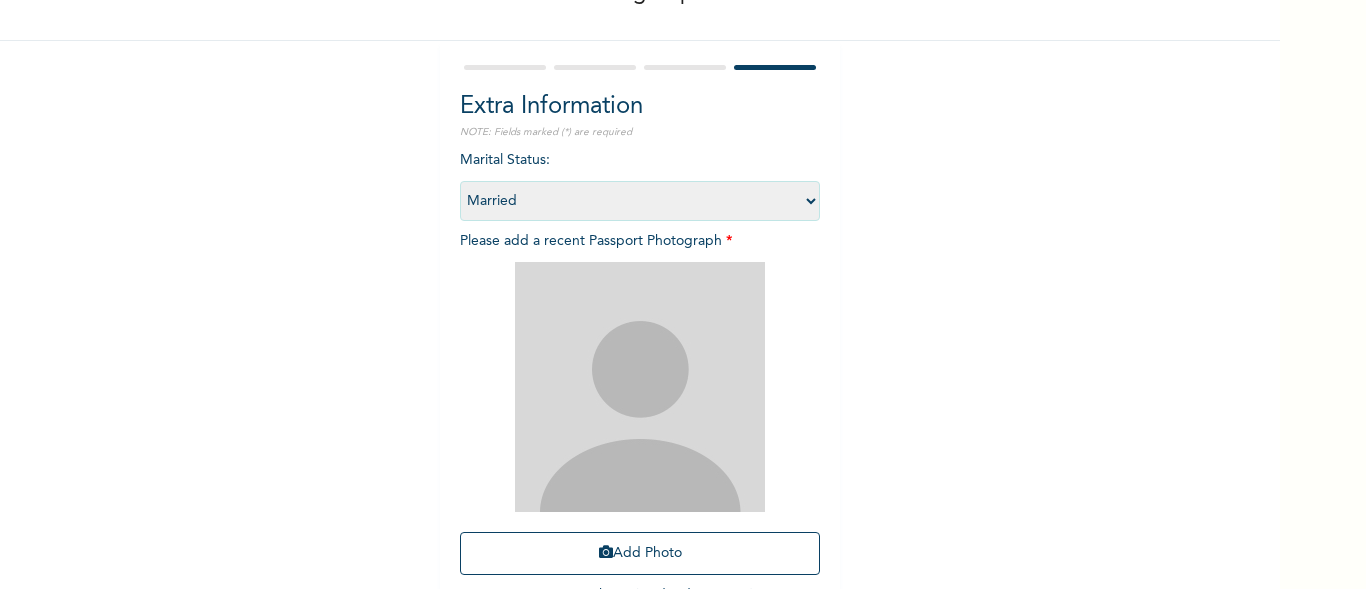 click on "Select marital status Single Married Divorced Widow/Widower" at bounding box center (640, 201) 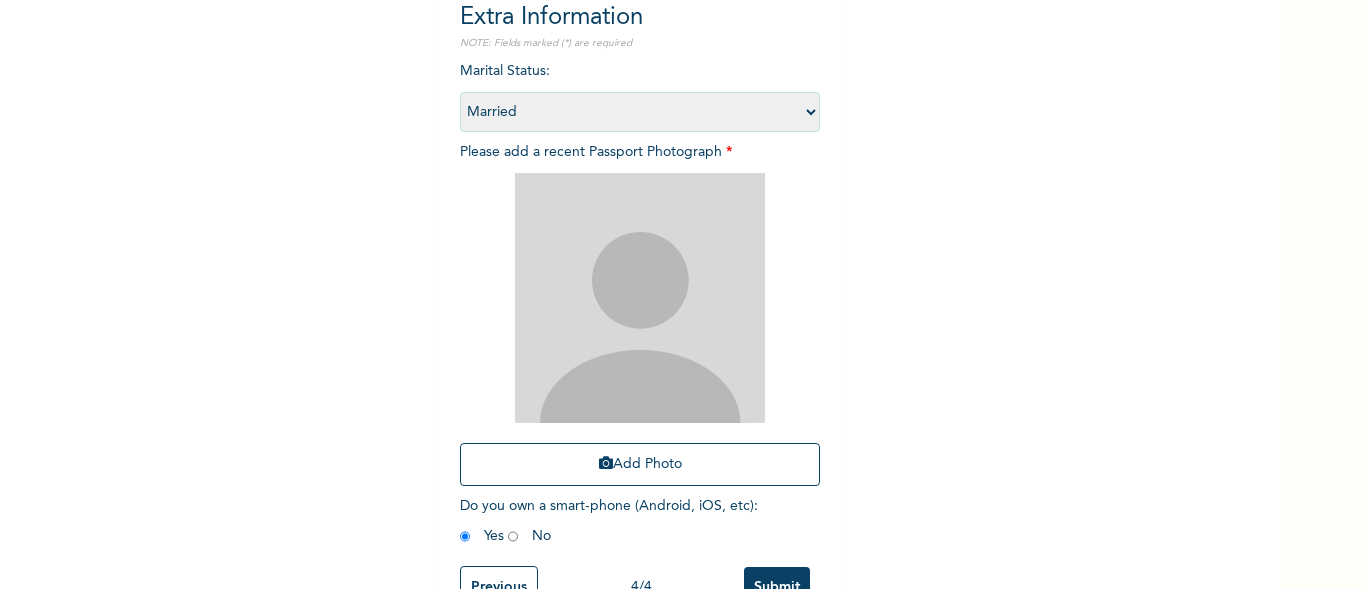 scroll, scrollTop: 287, scrollLeft: 0, axis: vertical 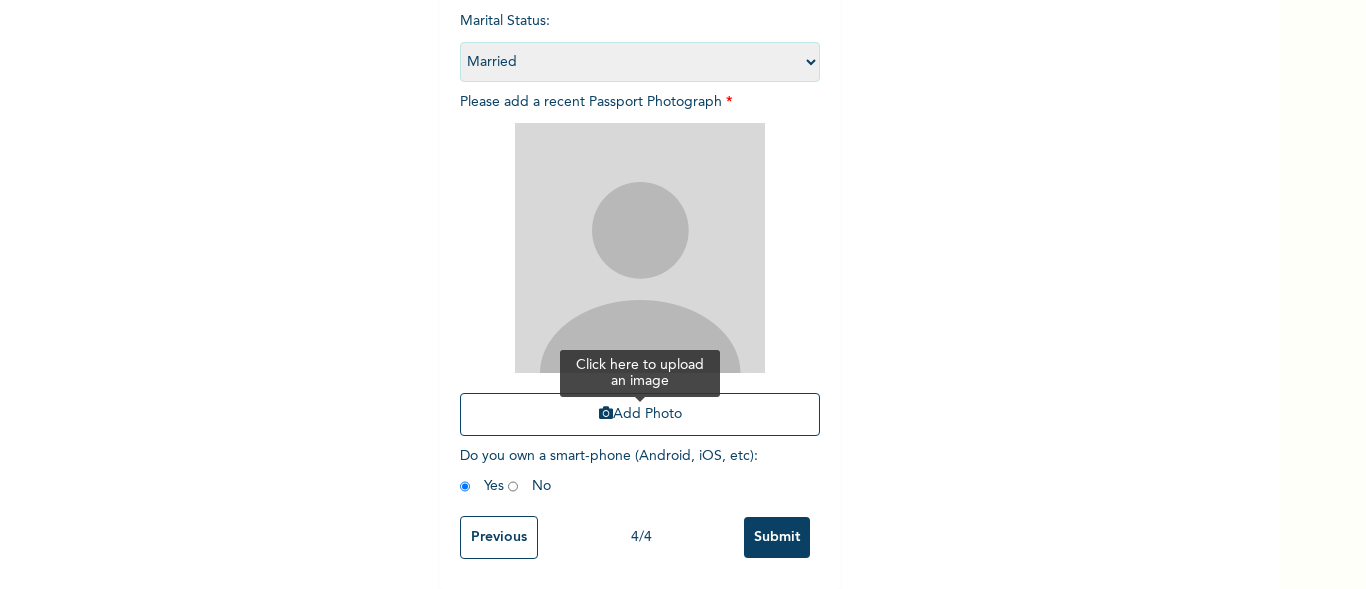 click at bounding box center [606, 413] 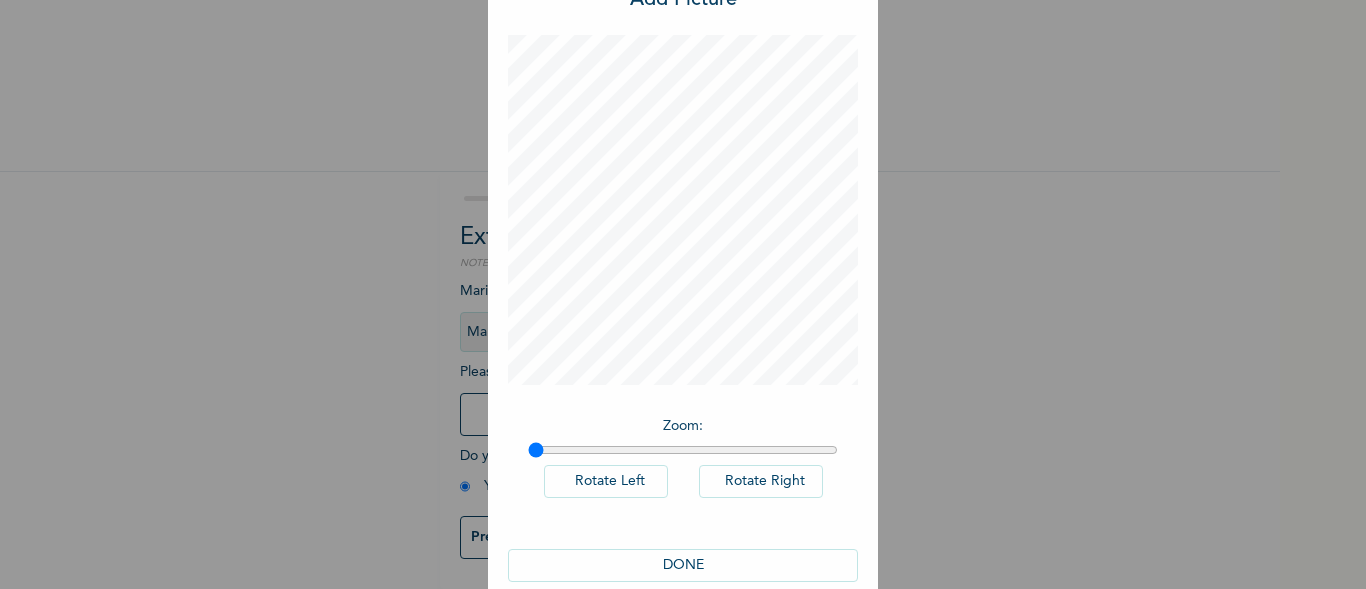 scroll, scrollTop: 109, scrollLeft: 0, axis: vertical 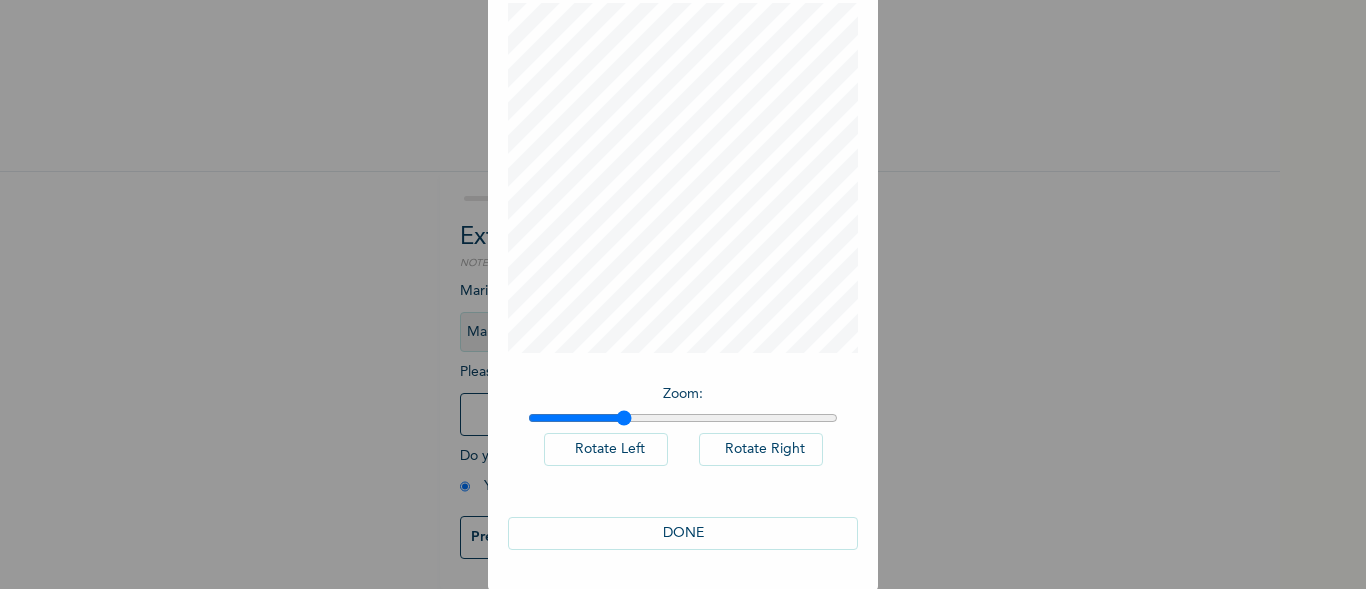 click at bounding box center (683, 418) 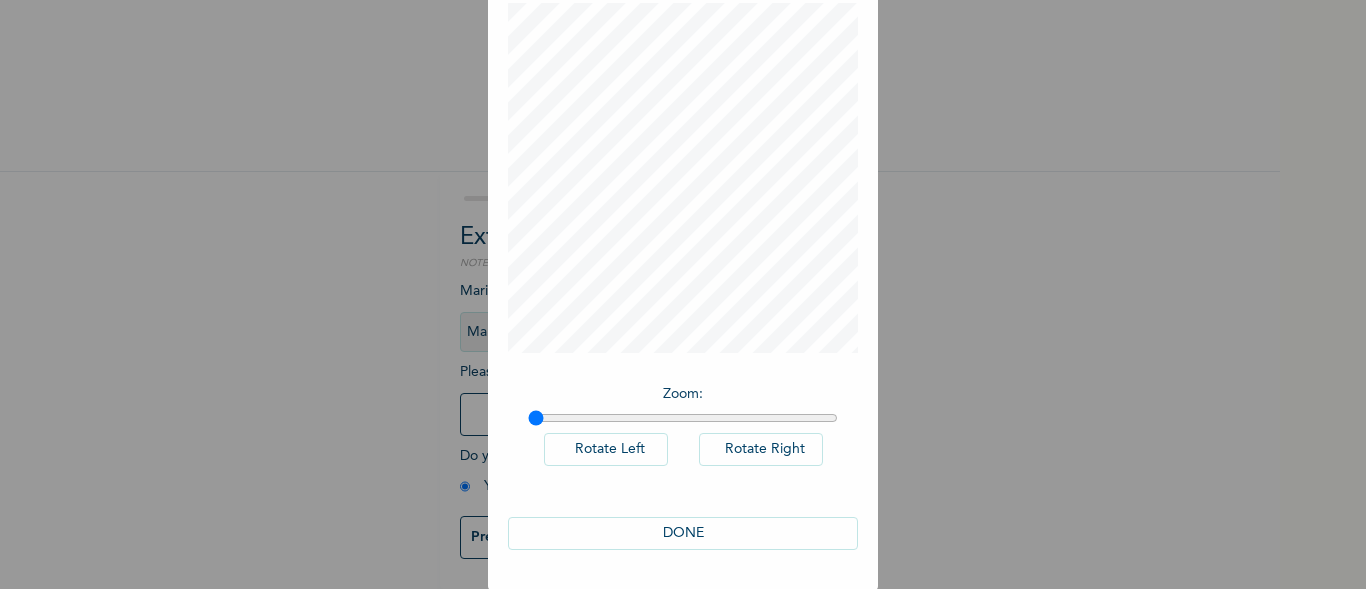 type on "1" 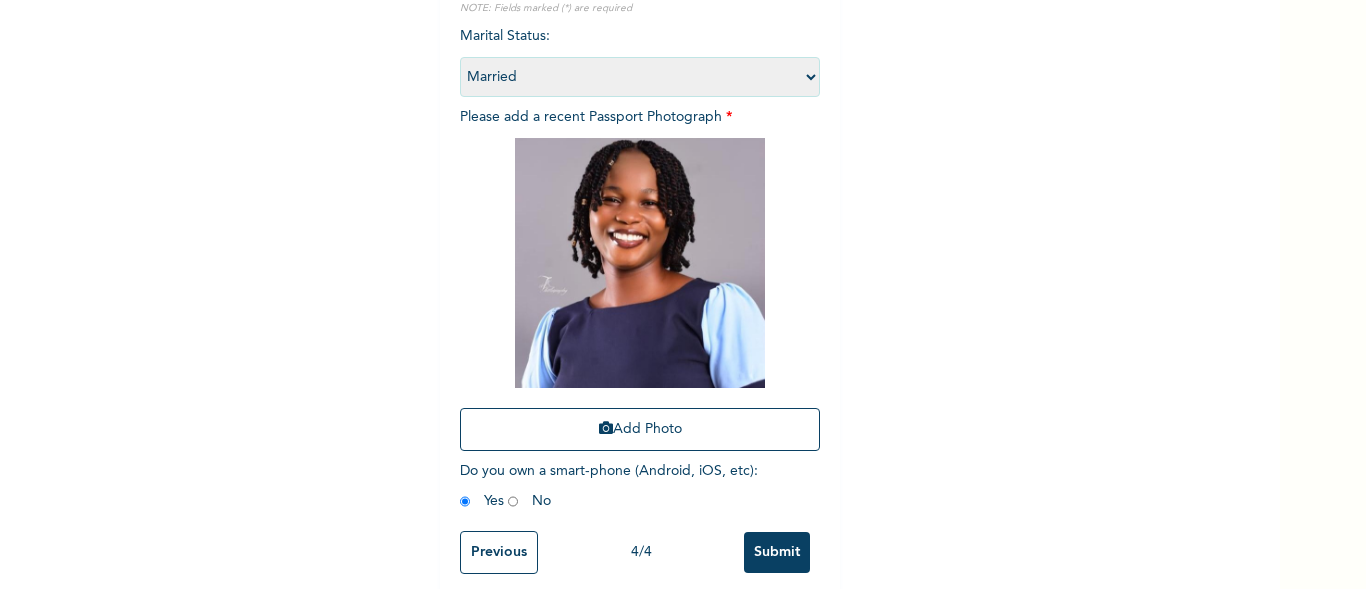 scroll, scrollTop: 287, scrollLeft: 0, axis: vertical 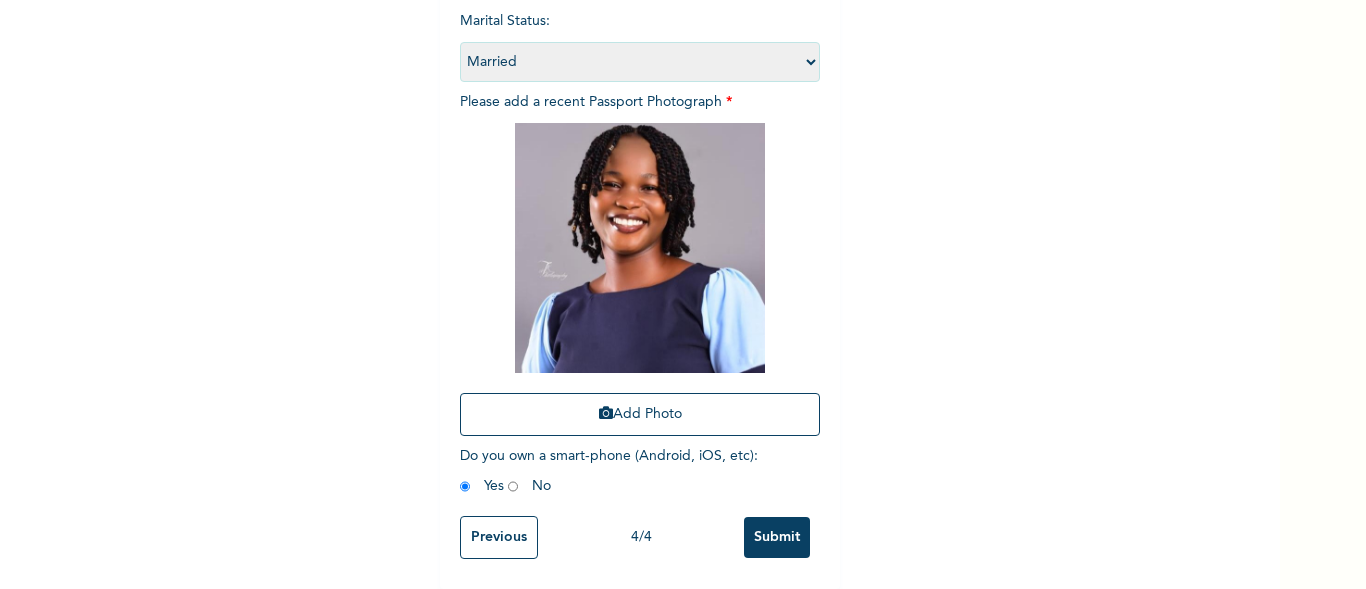 click on "Submit" at bounding box center [777, 537] 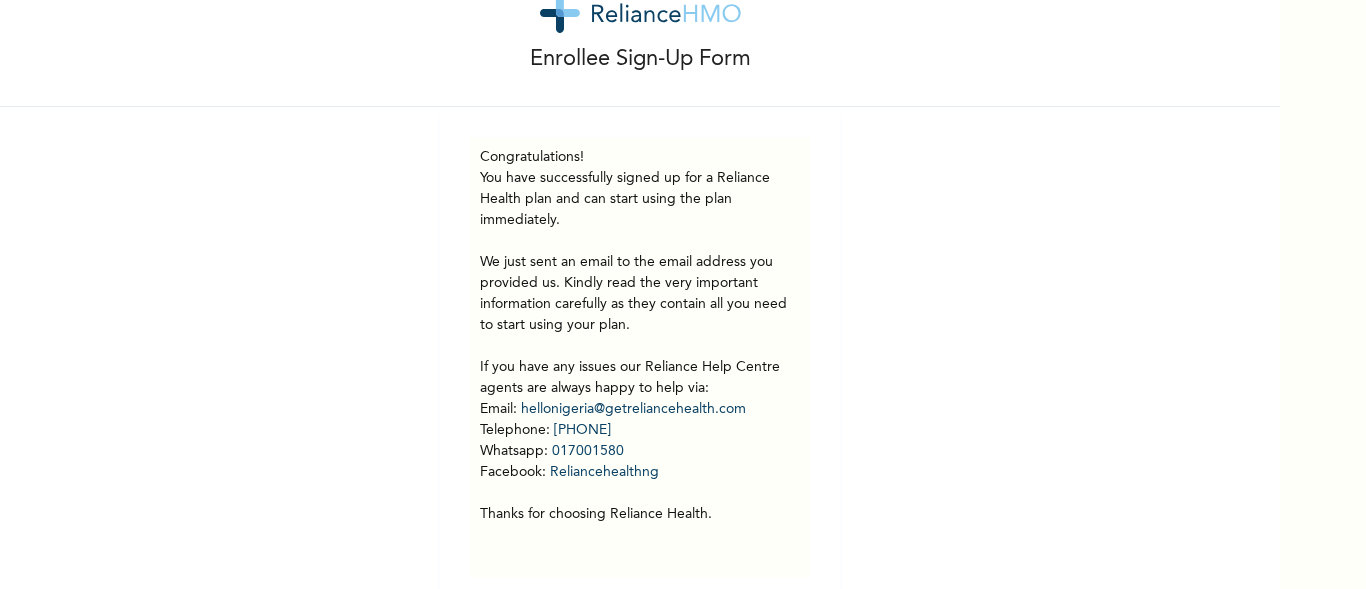 scroll, scrollTop: 100, scrollLeft: 0, axis: vertical 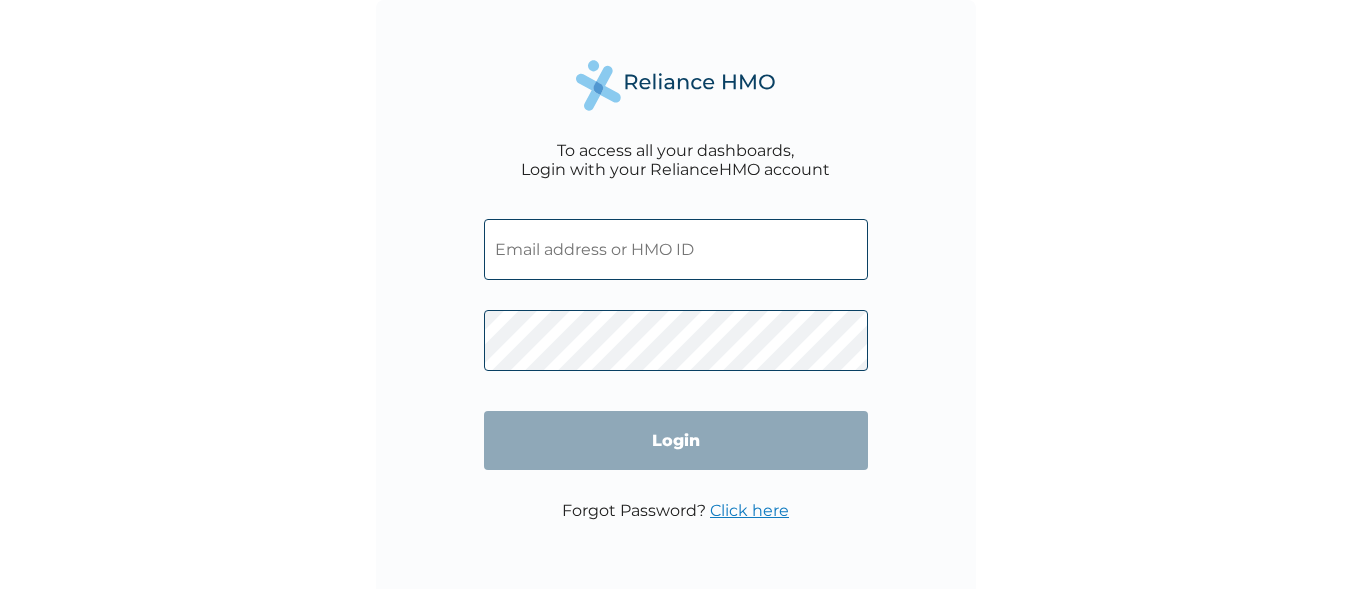 click at bounding box center [676, 249] 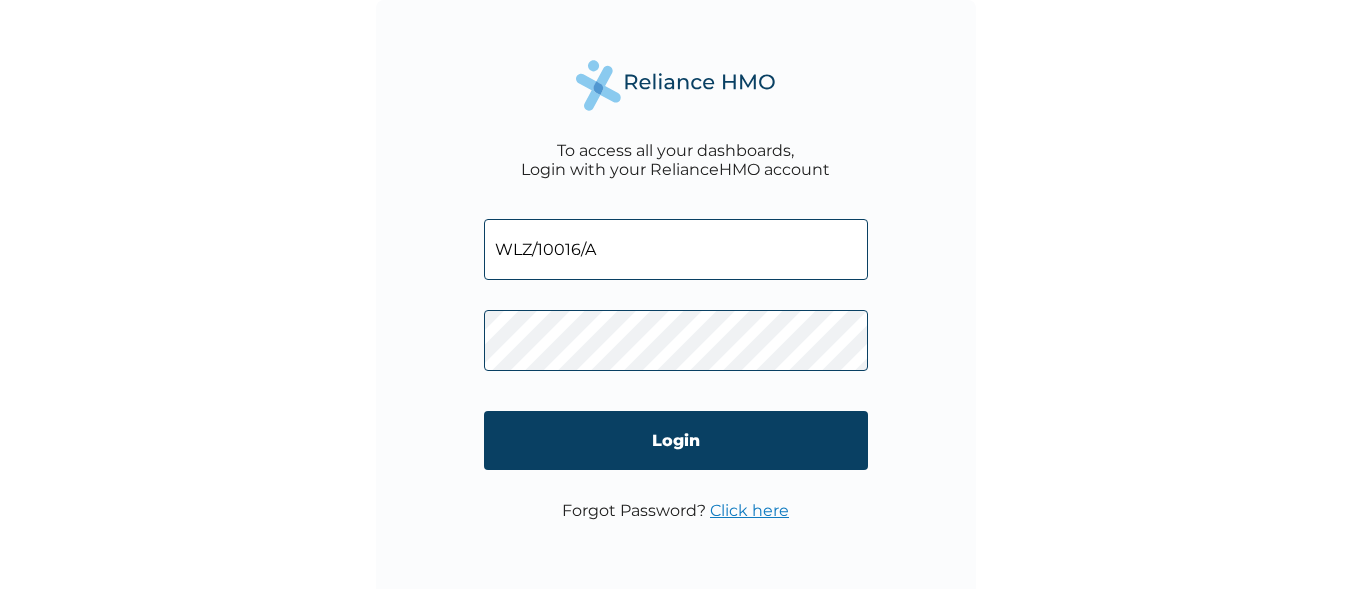 type on "WLZ/10016/A" 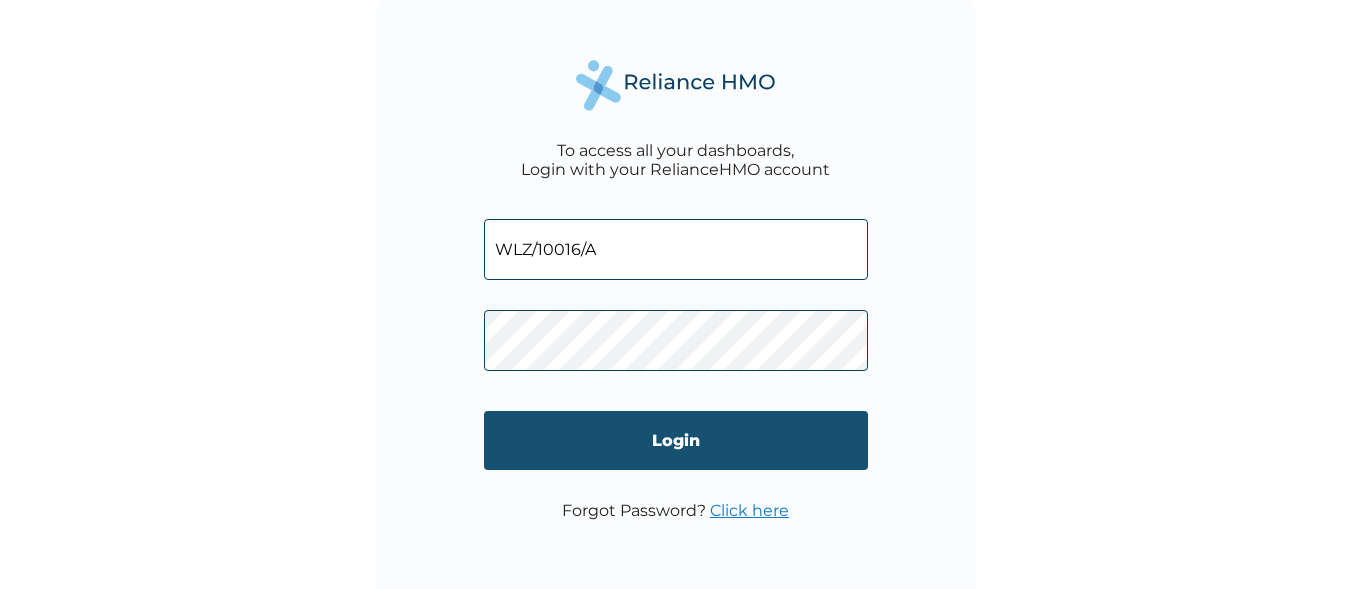 click on "Login" at bounding box center (676, 440) 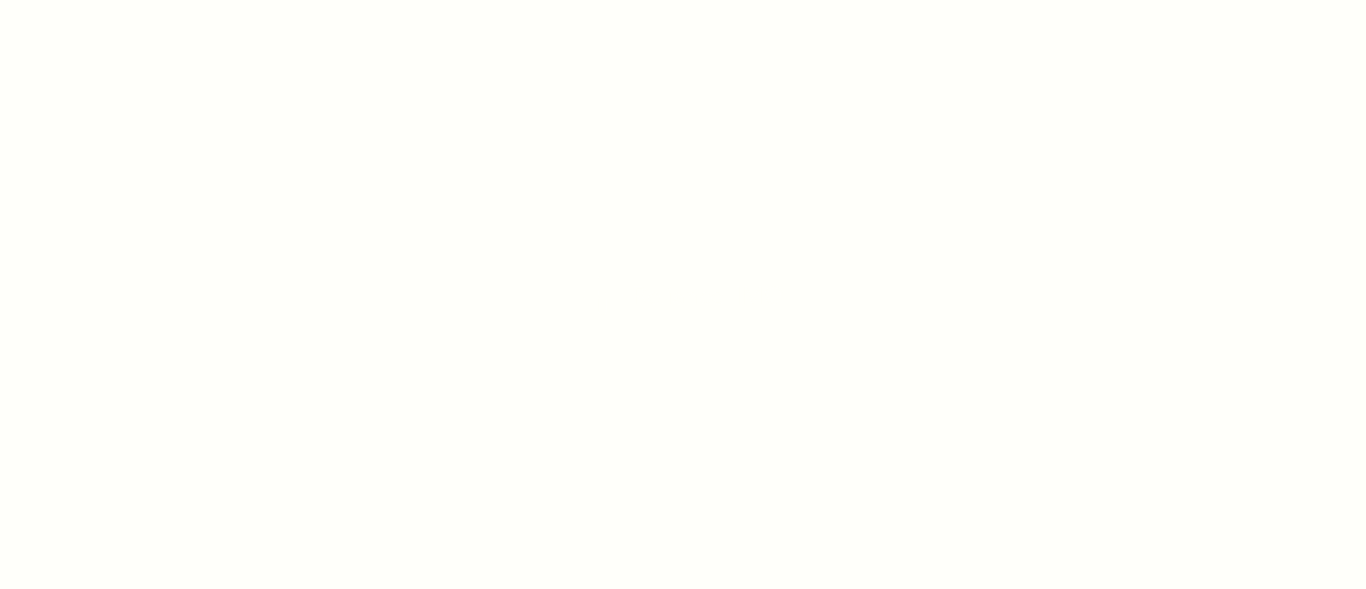 scroll, scrollTop: 0, scrollLeft: 0, axis: both 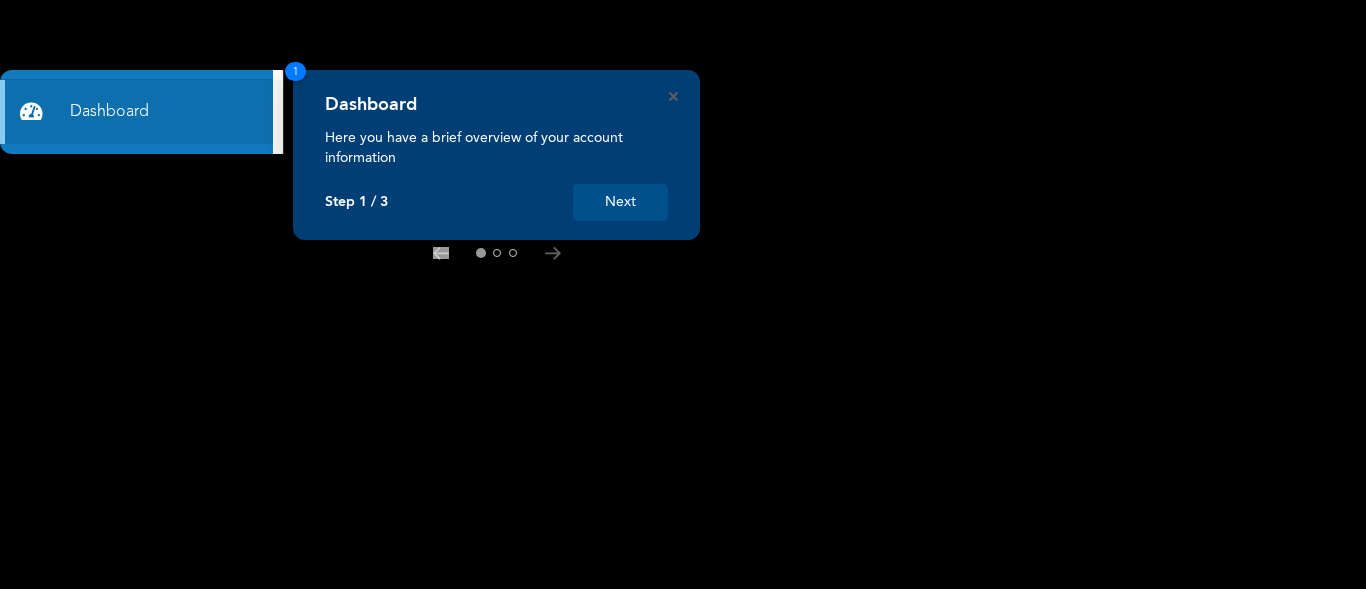 click on "Next" at bounding box center (620, 202) 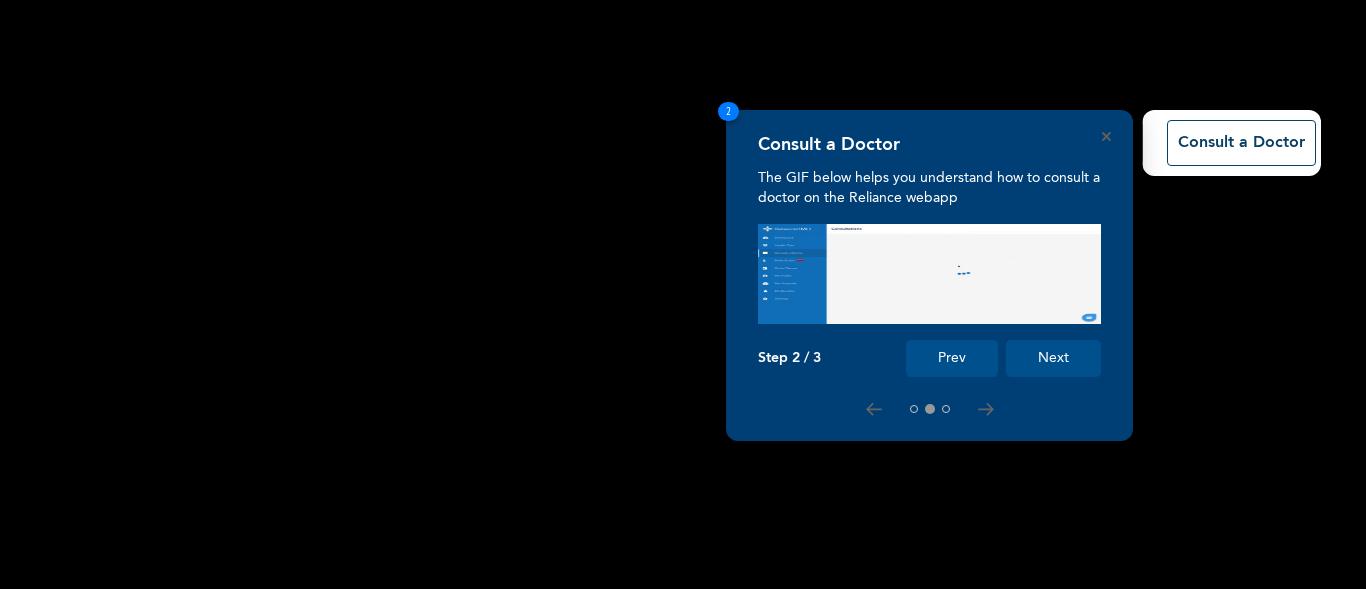 click on "Next" at bounding box center [1053, 358] 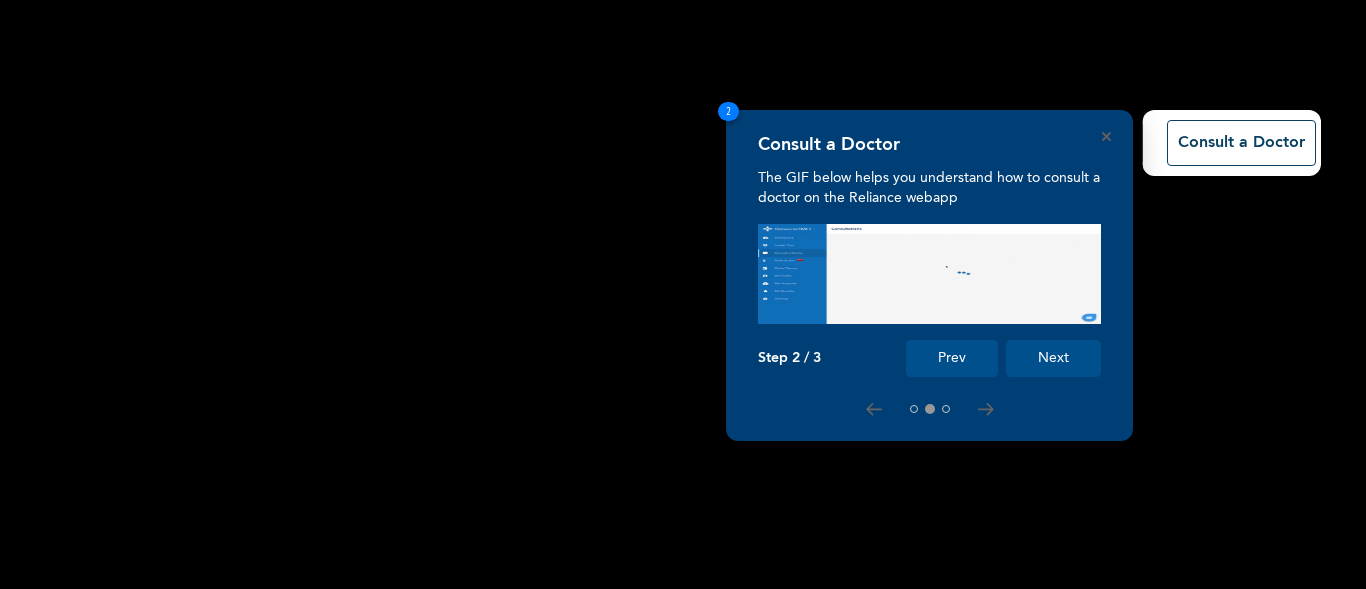 scroll, scrollTop: 185, scrollLeft: 0, axis: vertical 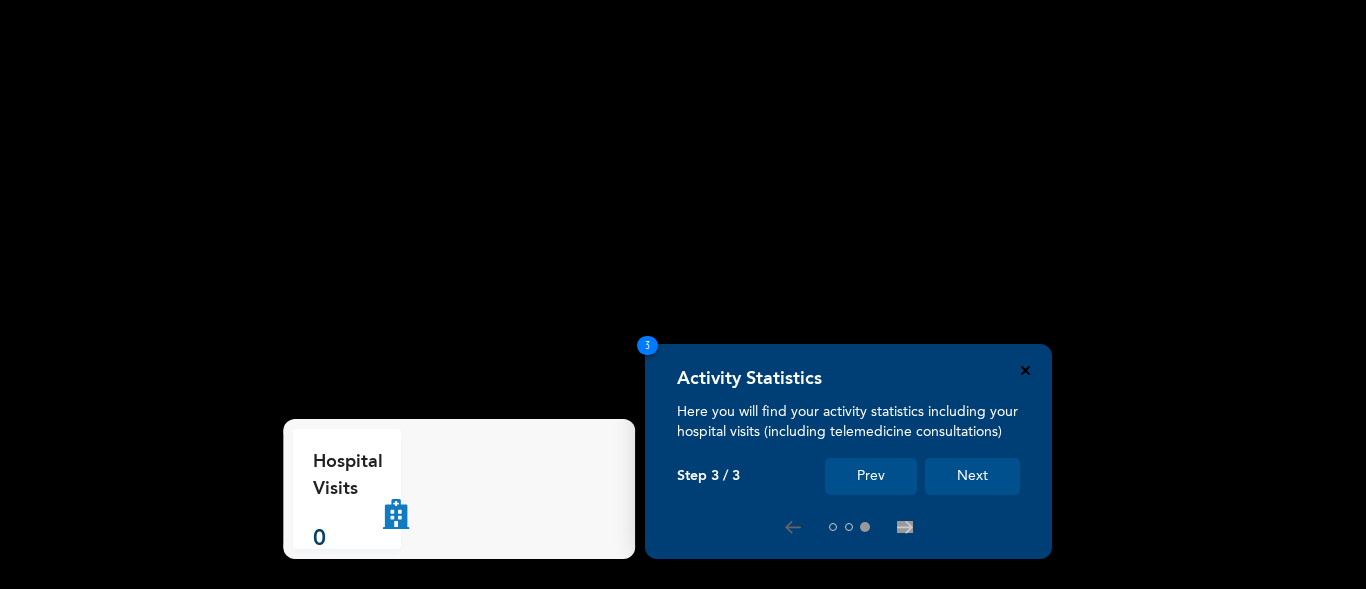 click 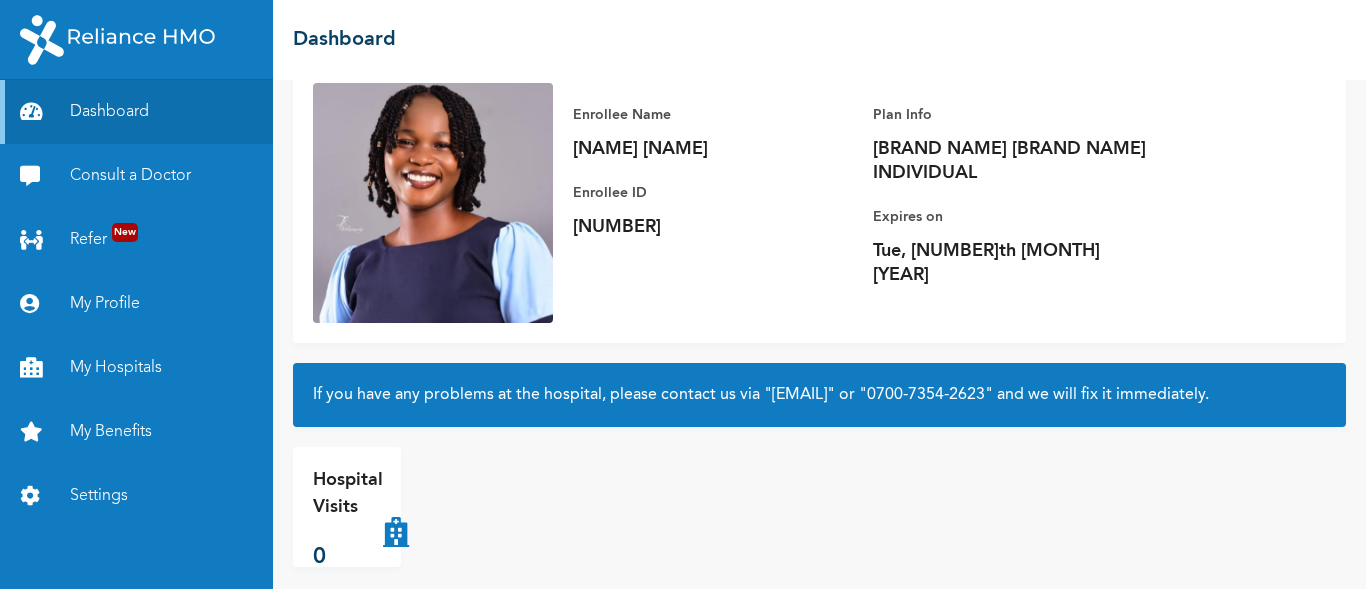 scroll, scrollTop: 185, scrollLeft: 0, axis: vertical 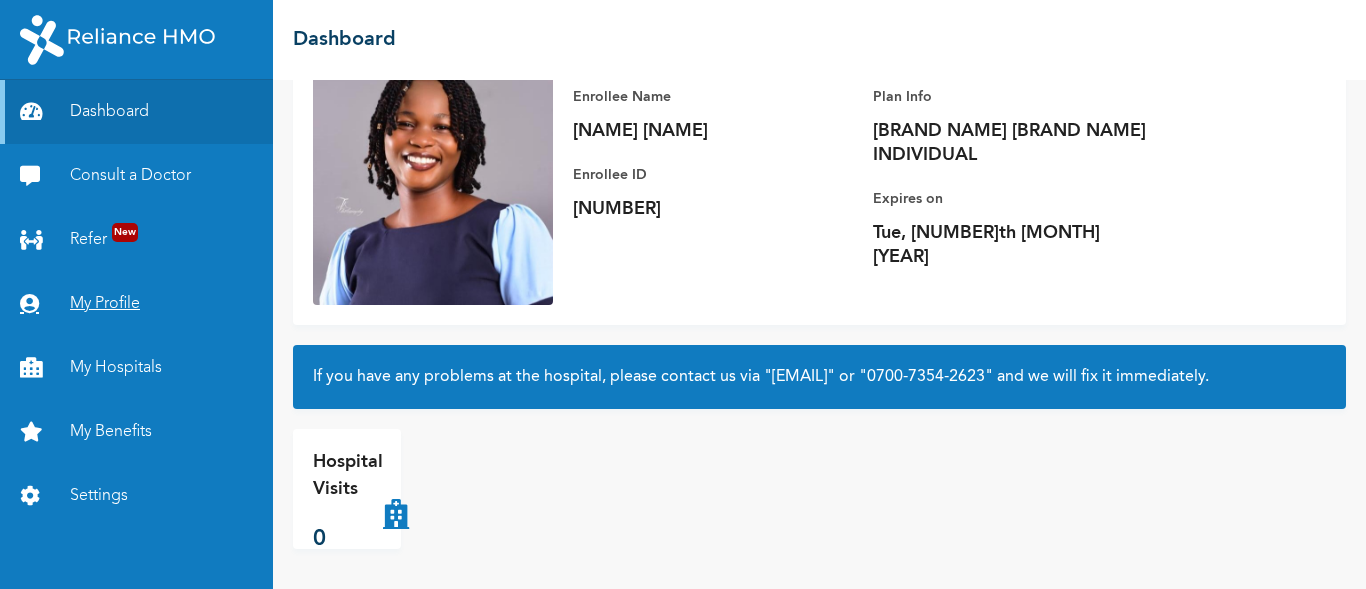click on "My Profile" at bounding box center (136, 304) 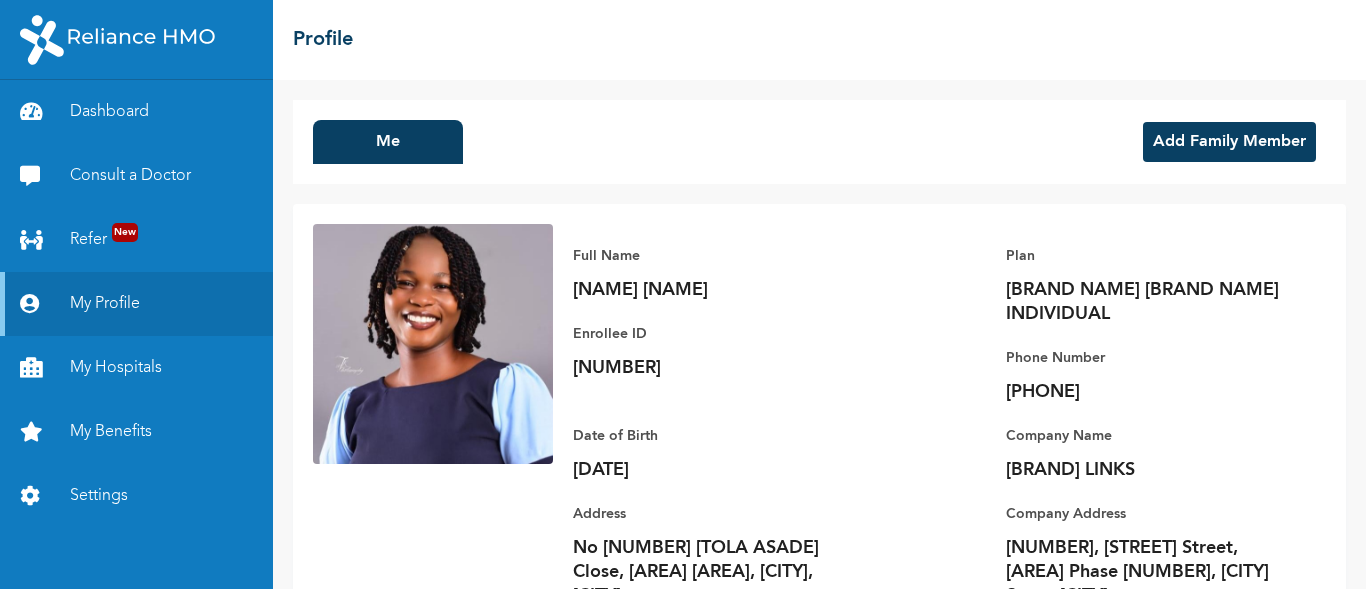 scroll, scrollTop: 51, scrollLeft: 0, axis: vertical 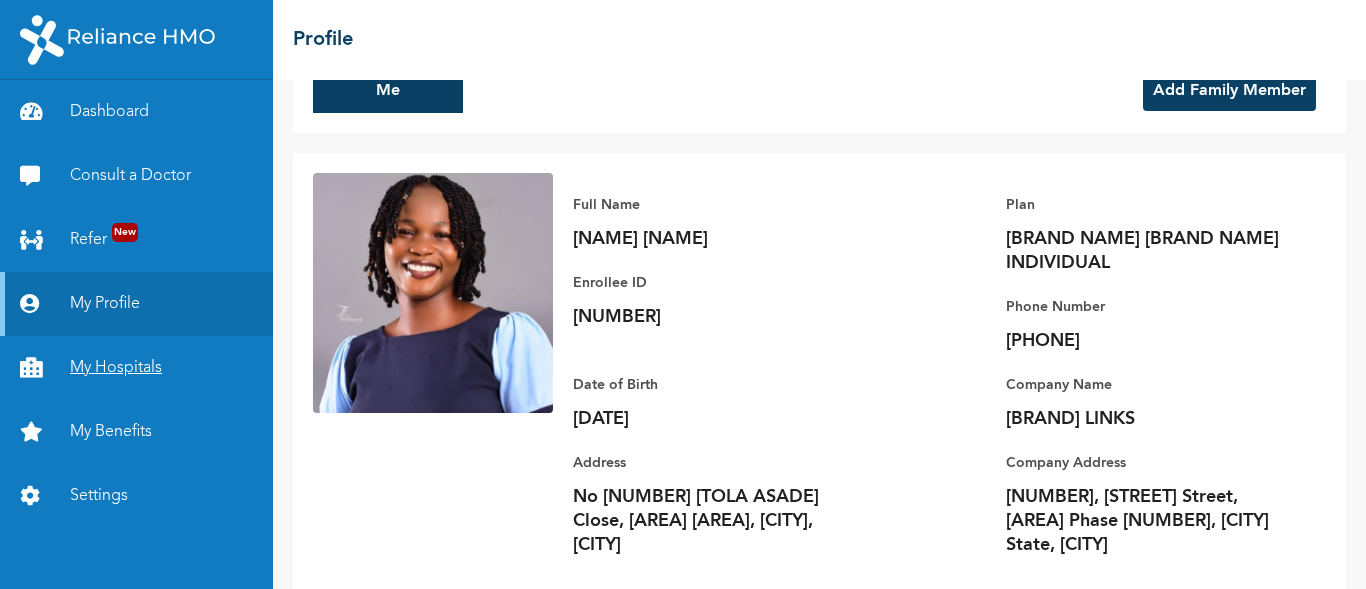 click on "My Hospitals" at bounding box center (136, 368) 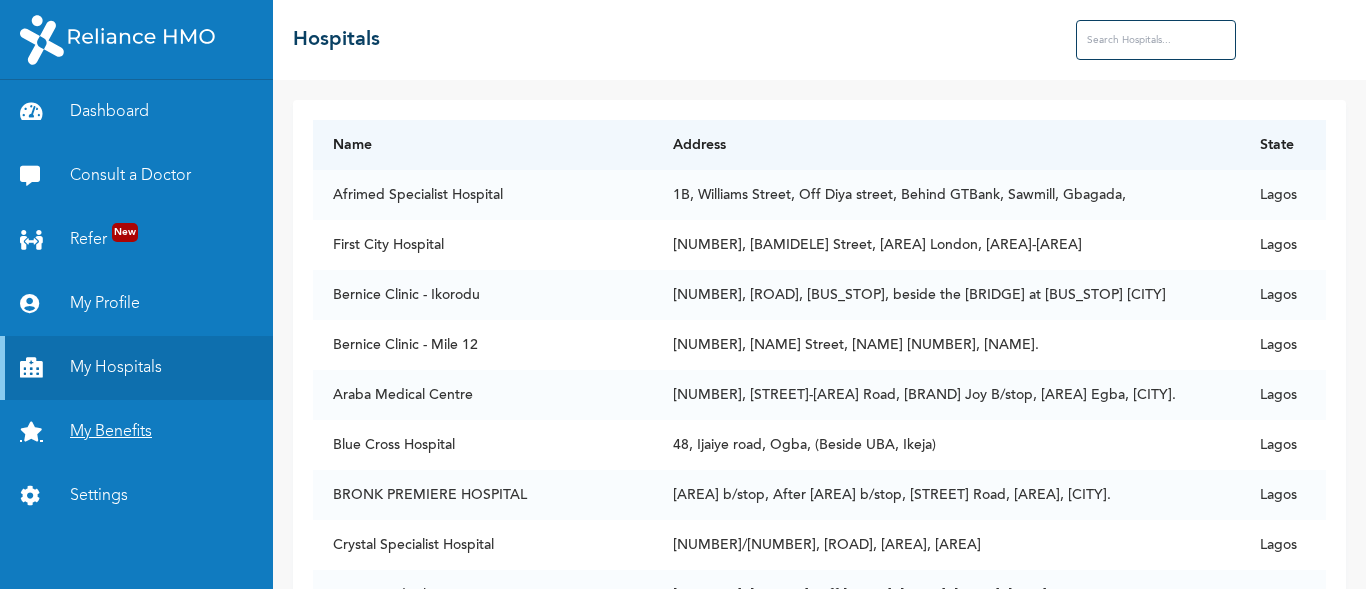 click on "My Benefits" at bounding box center (136, 432) 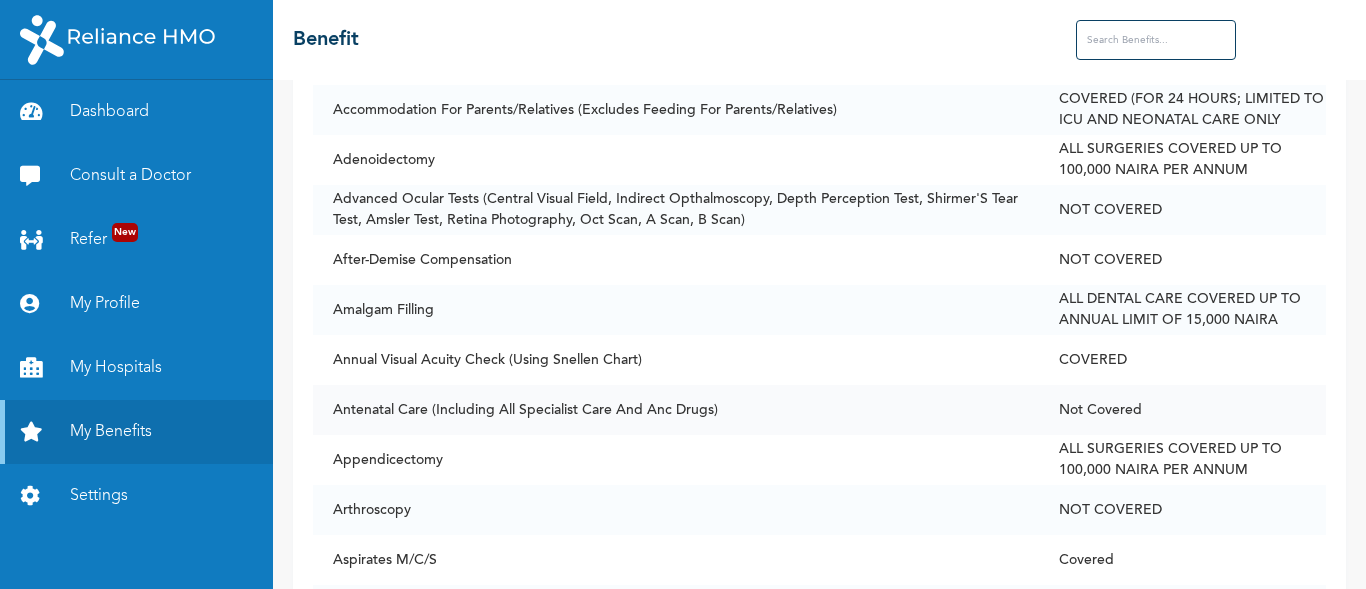 scroll, scrollTop: 613, scrollLeft: 0, axis: vertical 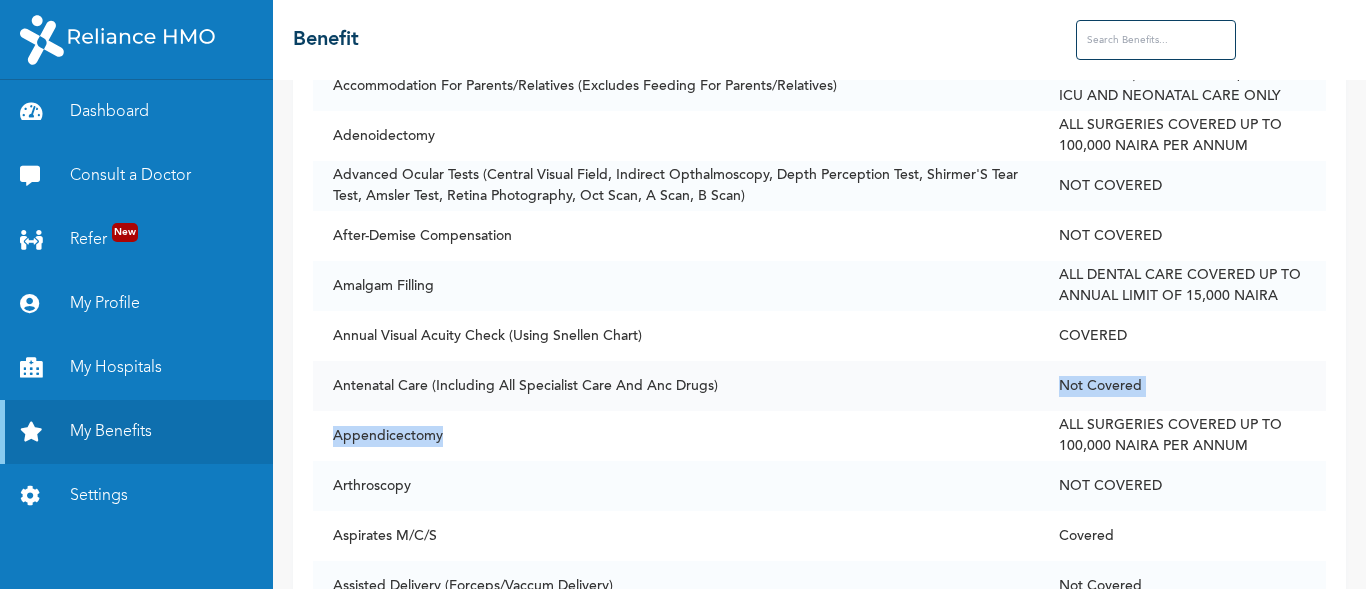 drag, startPoint x: 759, startPoint y: 444, endPoint x: 768, endPoint y: 387, distance: 57.706154 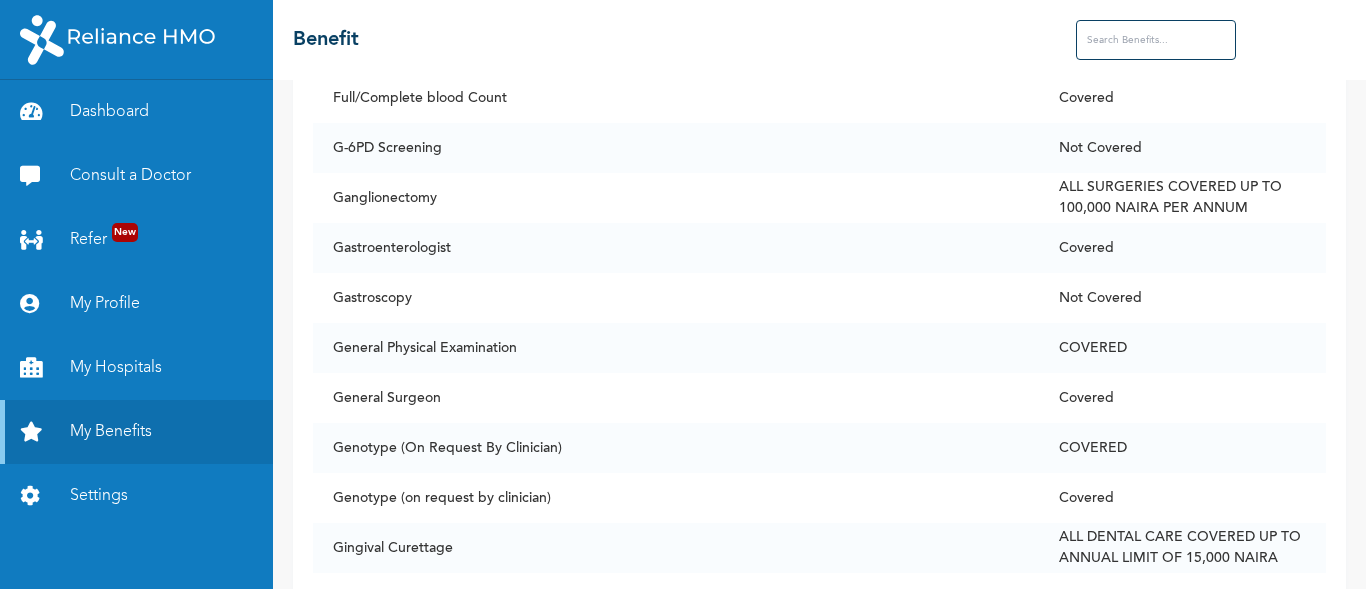 scroll, scrollTop: 5185, scrollLeft: 0, axis: vertical 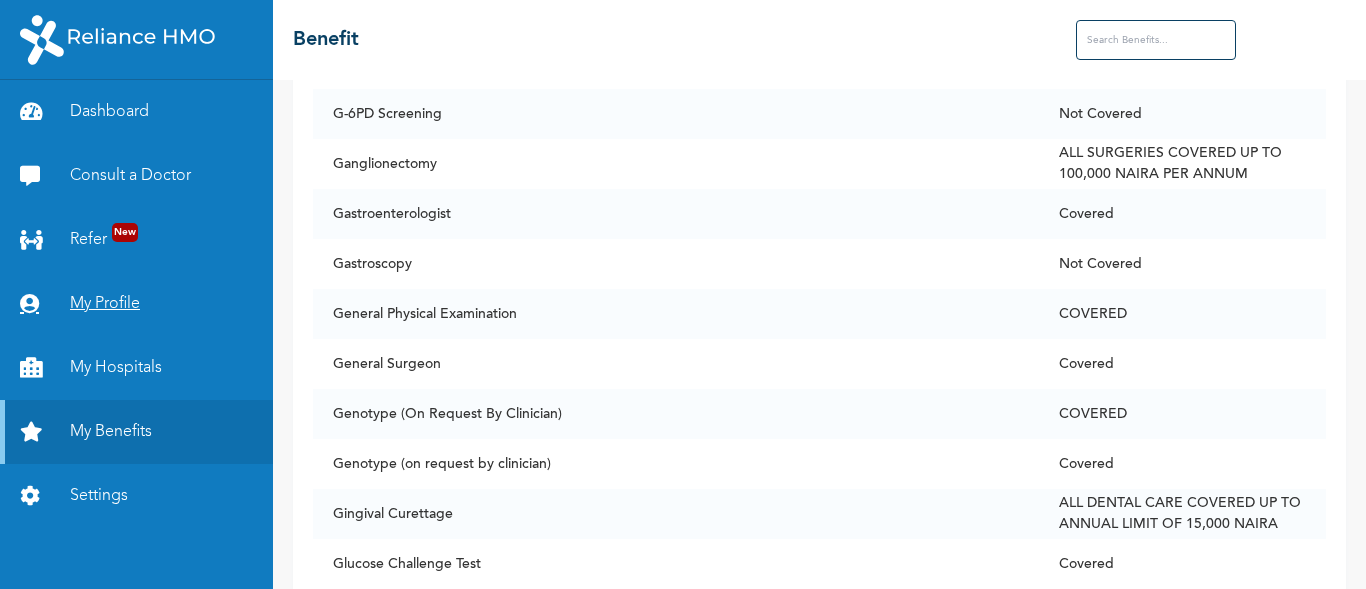 click on "My Profile" at bounding box center (136, 304) 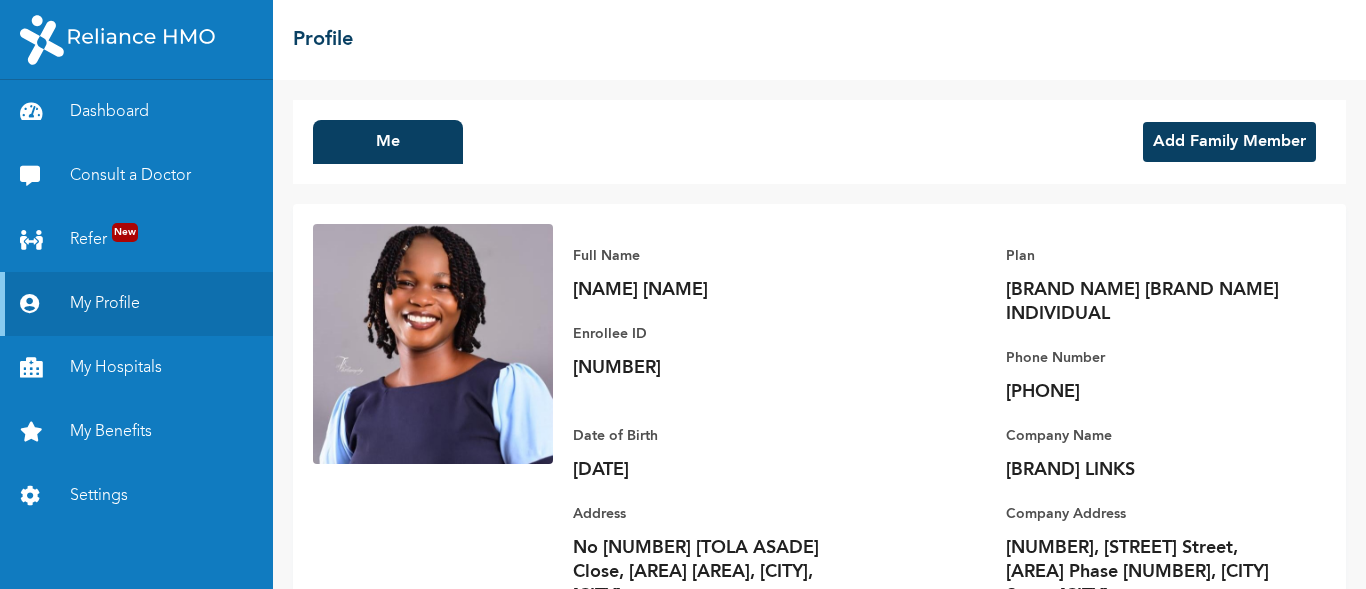click on "Add Family Member" at bounding box center [1229, 142] 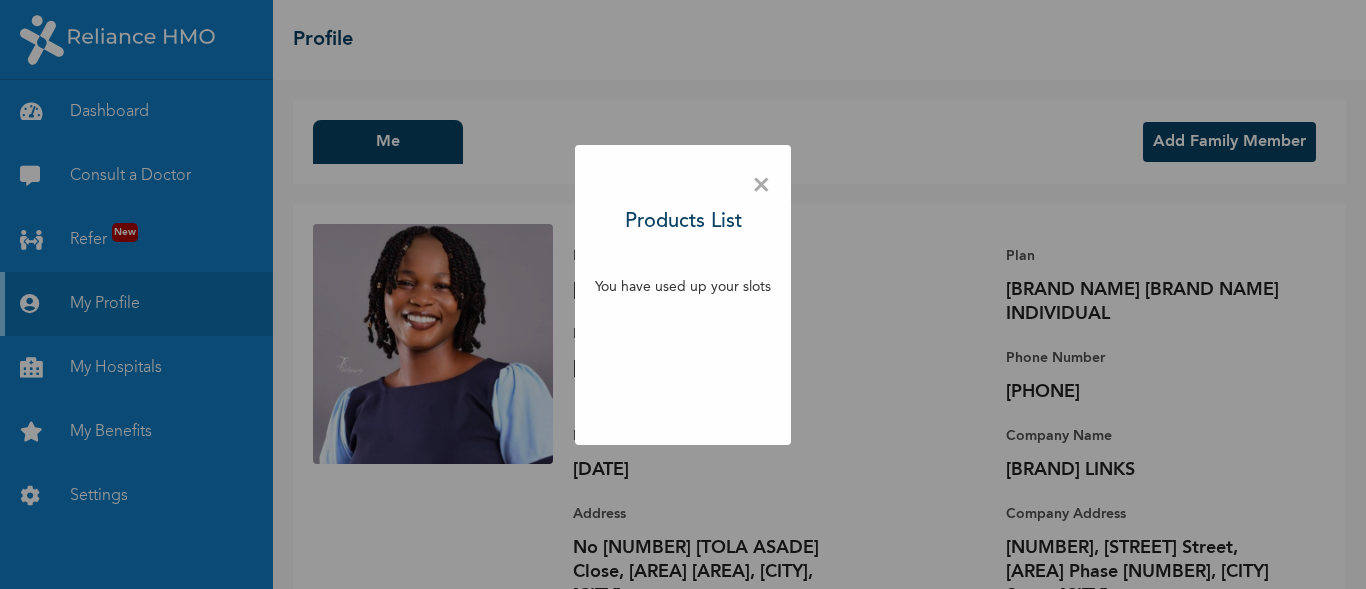 click on "×" at bounding box center (761, 186) 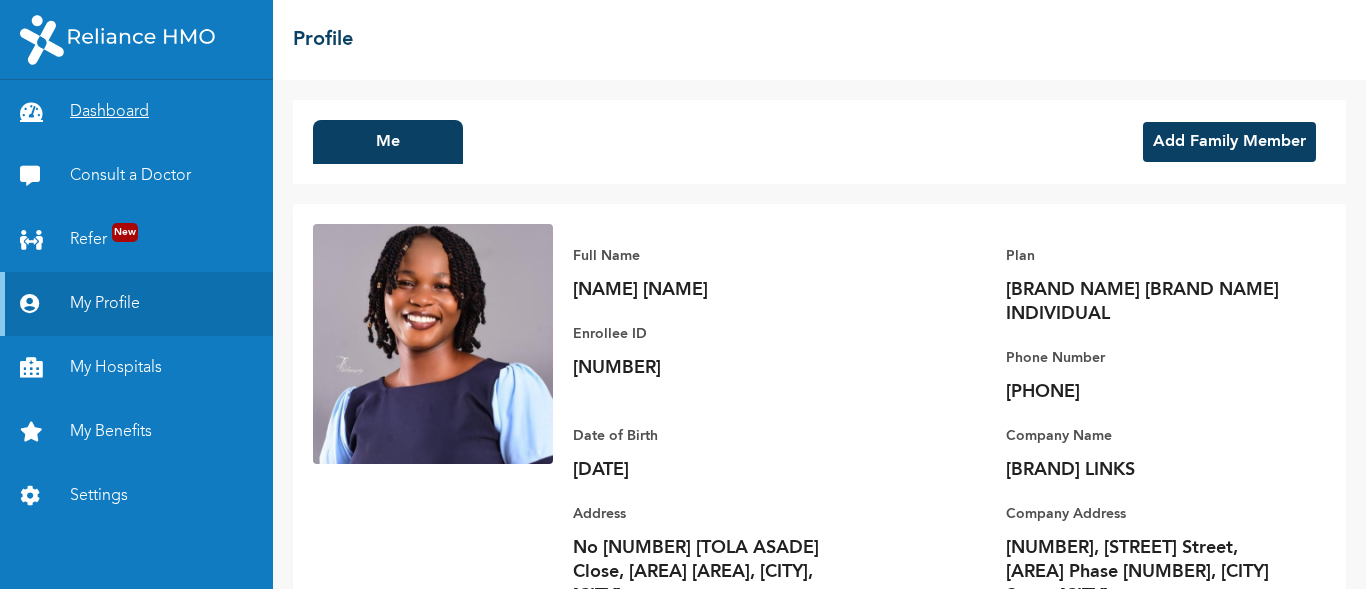 click on "Dashboard" at bounding box center (136, 112) 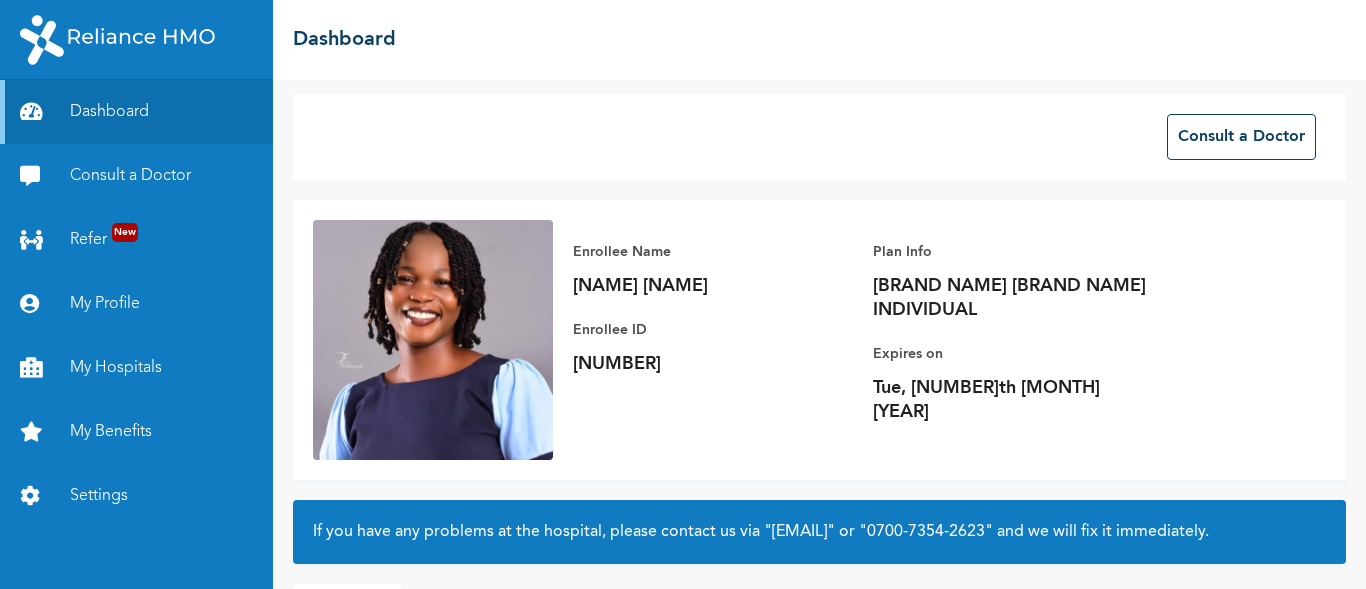 scroll, scrollTop: 0, scrollLeft: 0, axis: both 